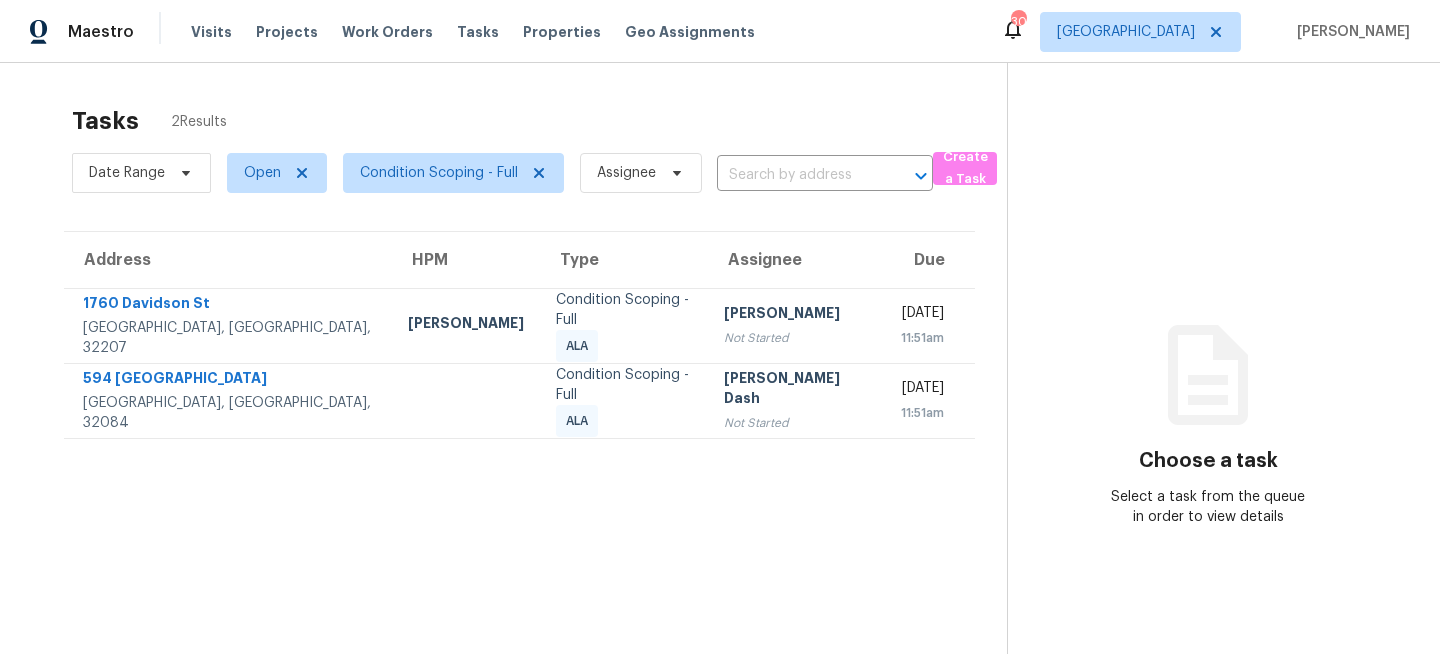 scroll, scrollTop: 0, scrollLeft: 0, axis: both 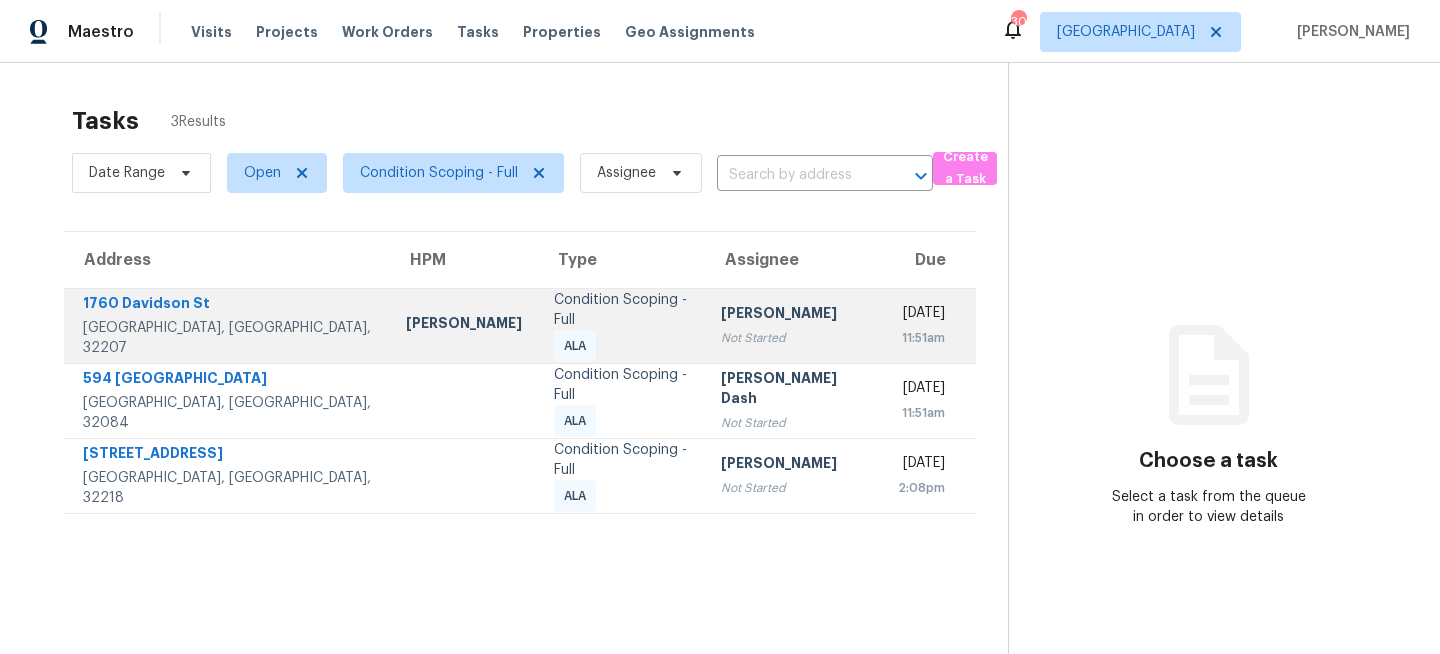 click on "Condition Scoping - Full" at bounding box center (621, 310) 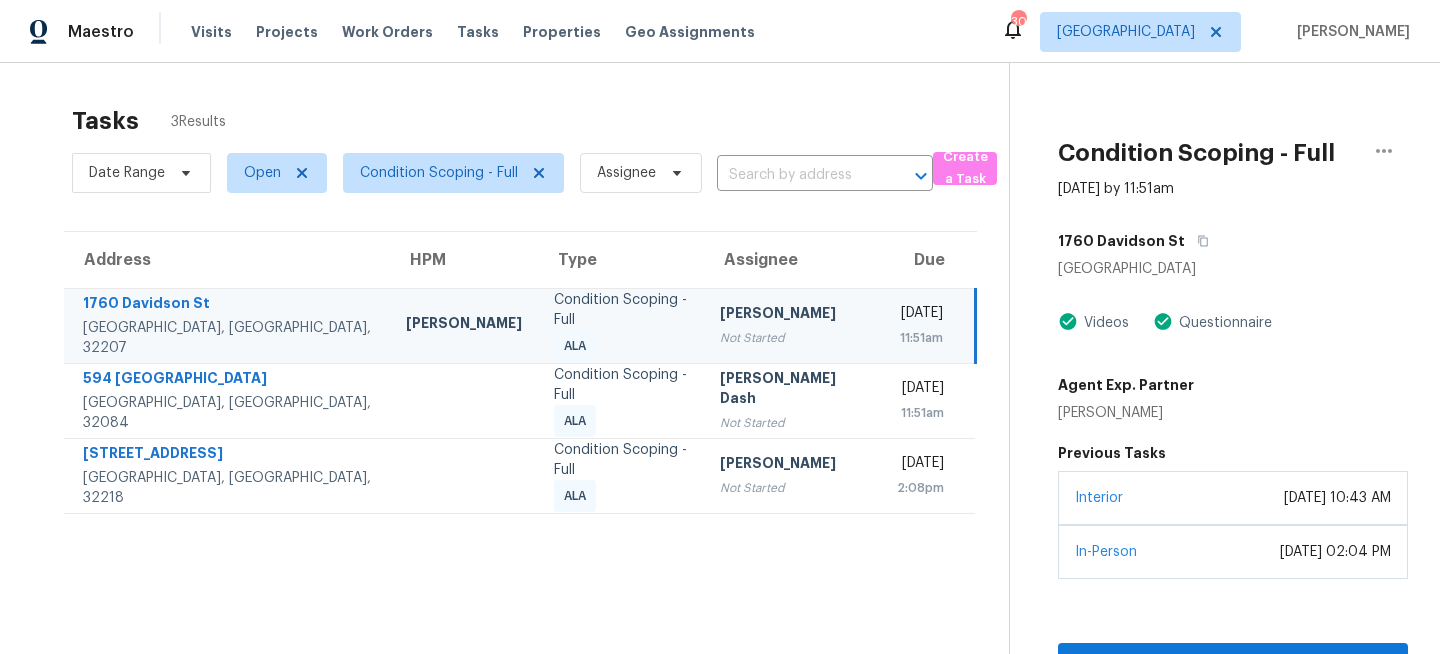 click on "Condition Scoping - Full" at bounding box center [621, 310] 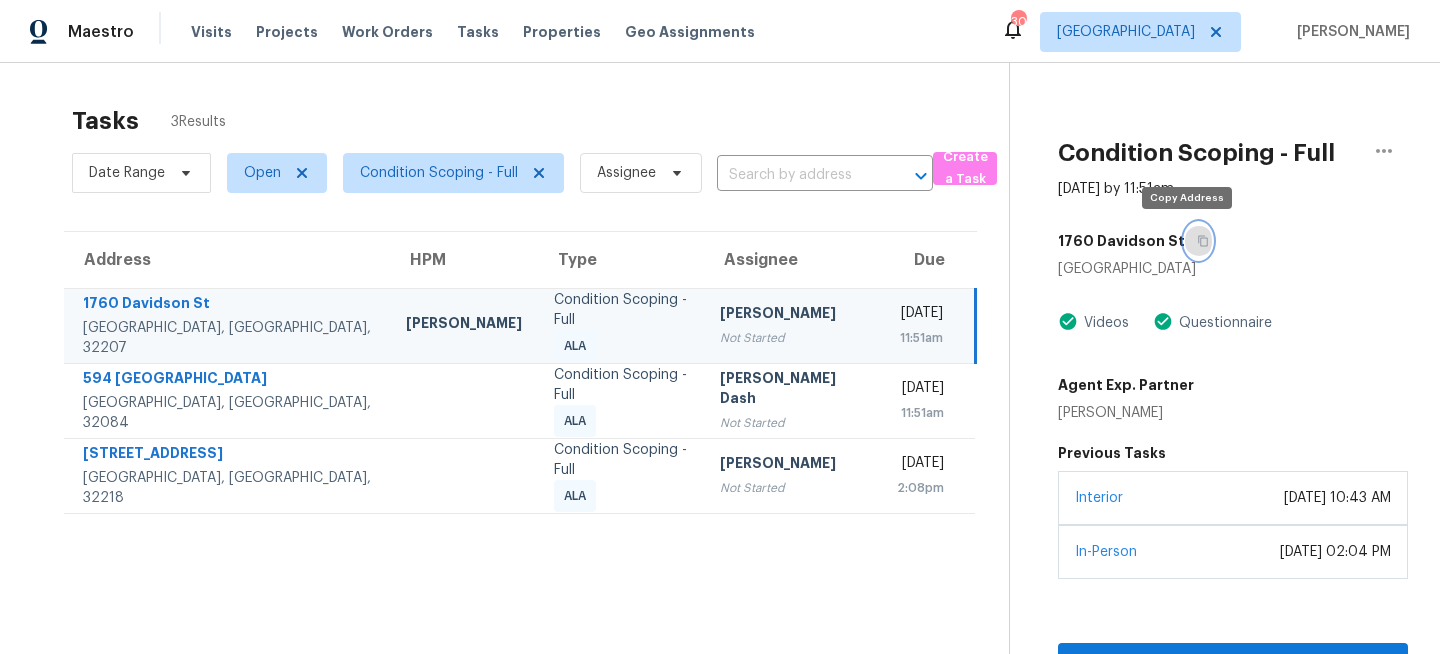 click 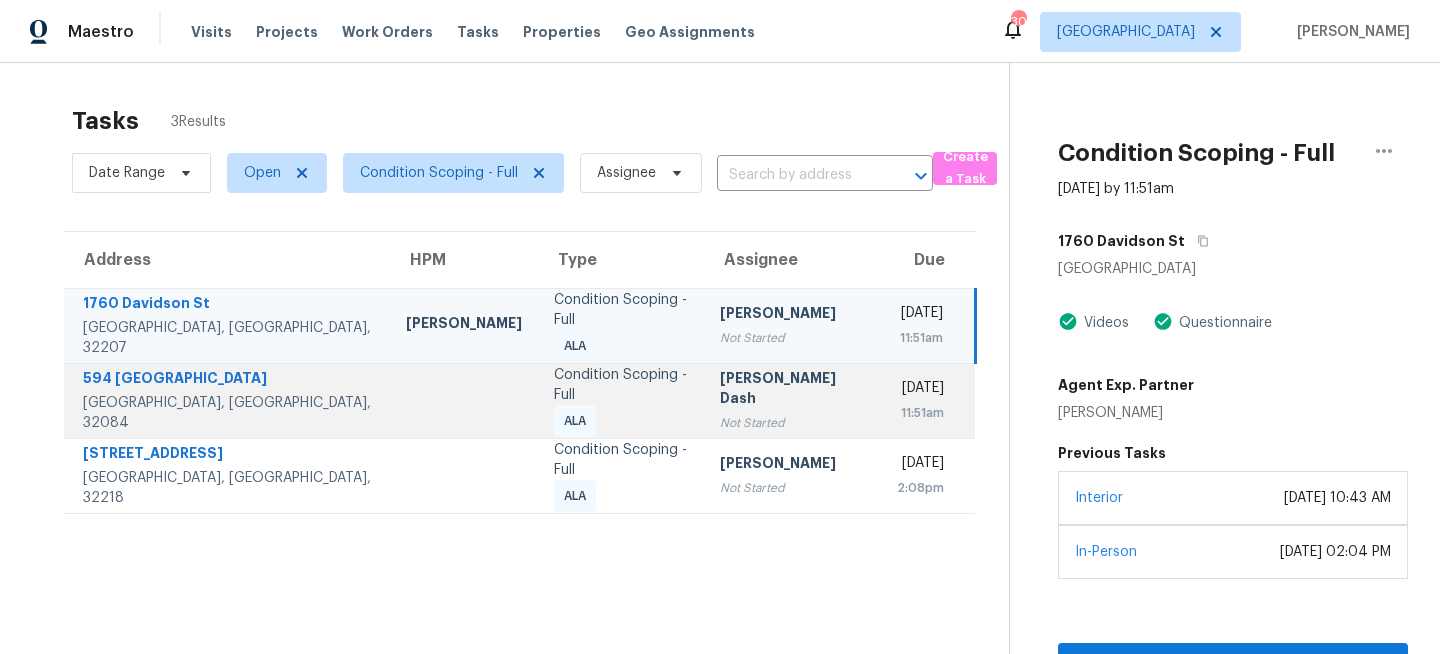 click on "Condition Scoping - Full" at bounding box center (621, 385) 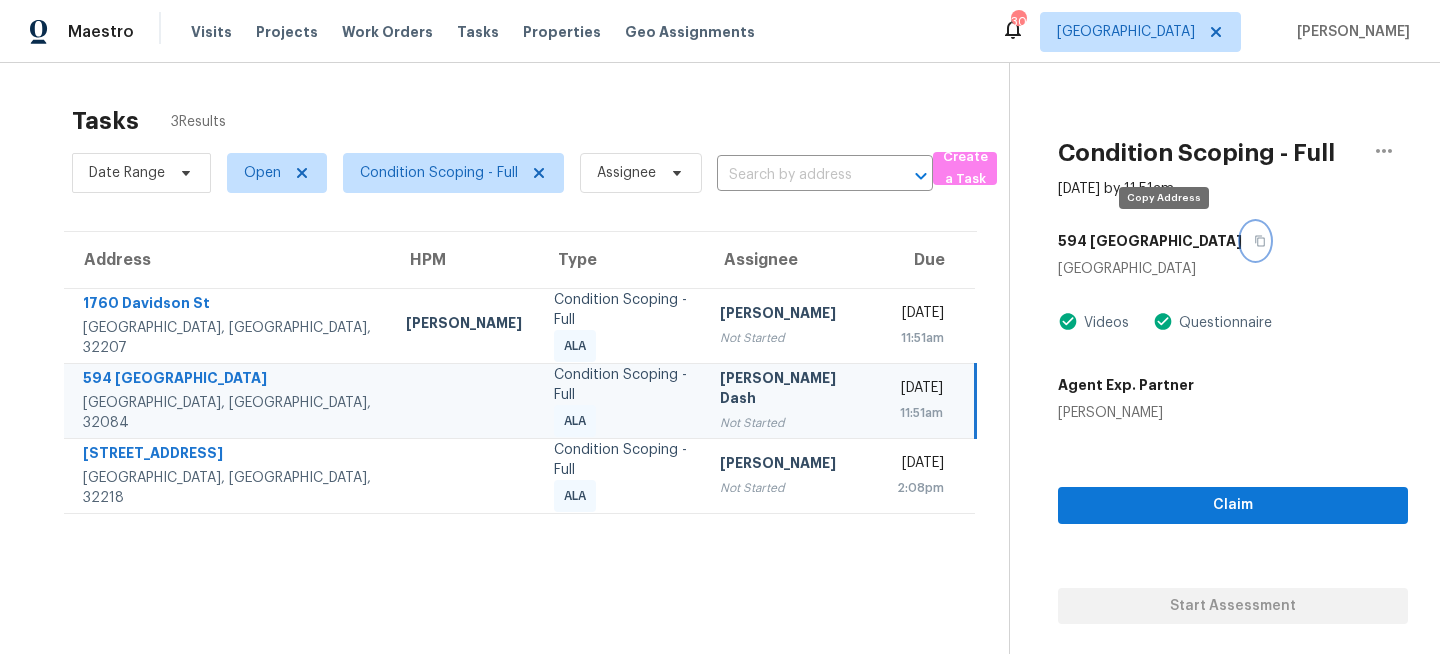 click 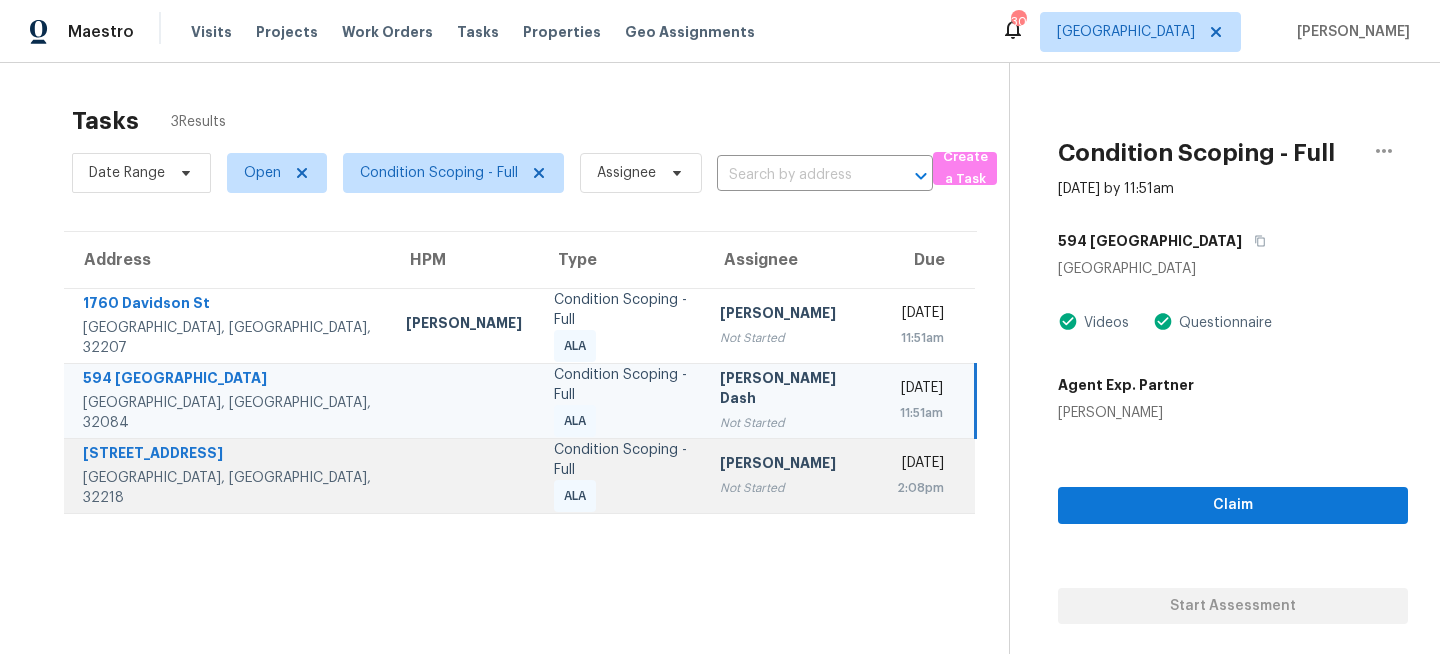 click on "Condition Scoping - Full ALA" at bounding box center [621, 476] 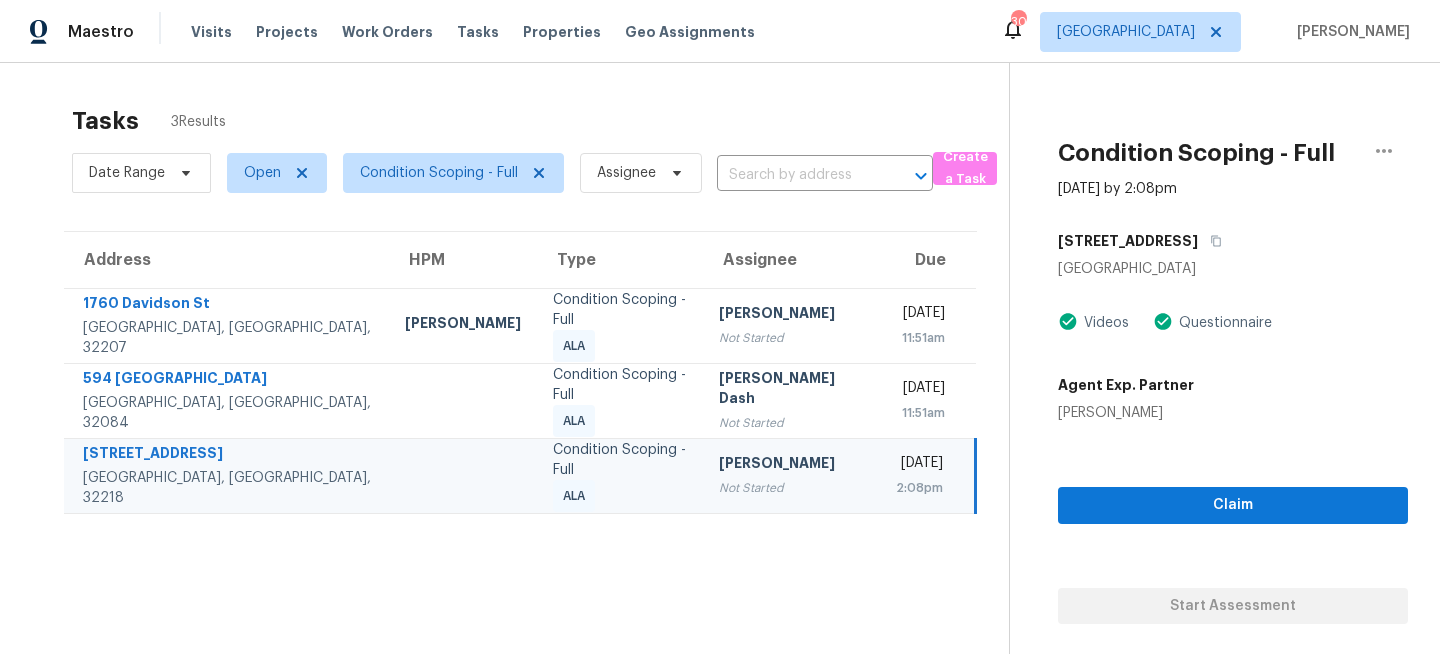 click on "76 Pond Run Ln" at bounding box center (1233, 241) 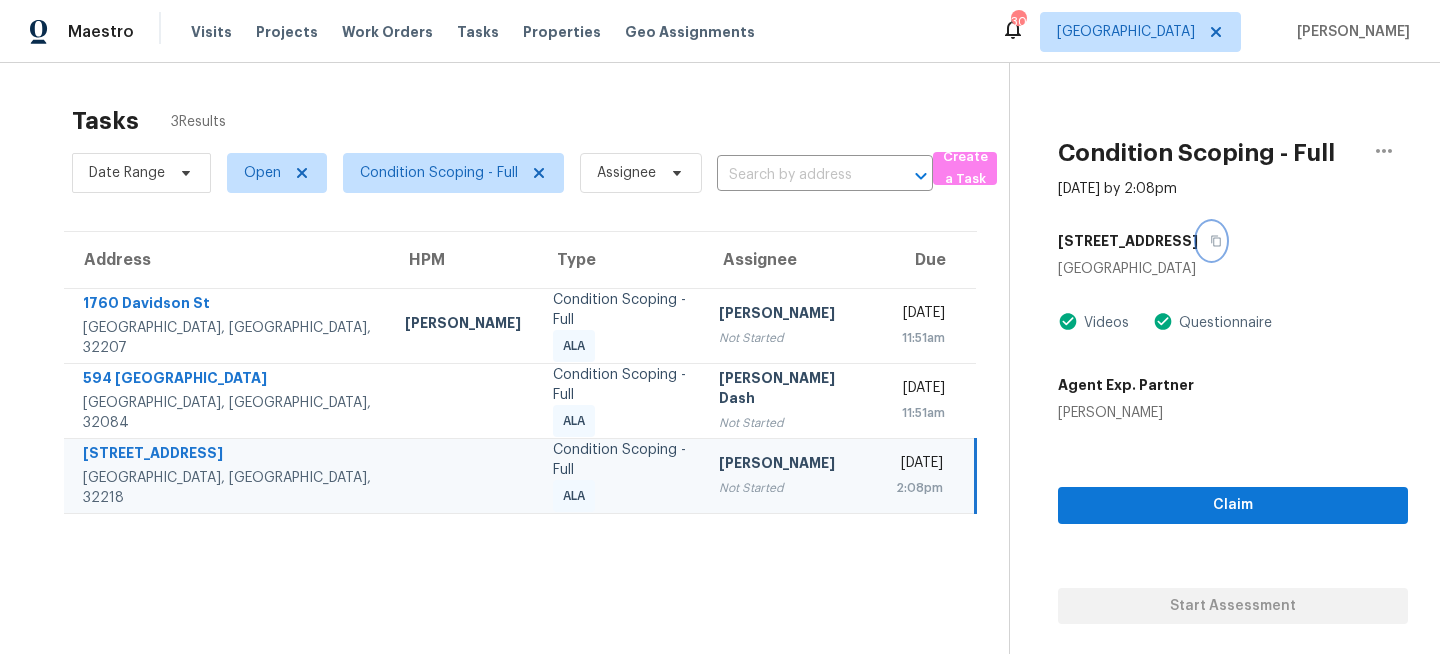 click 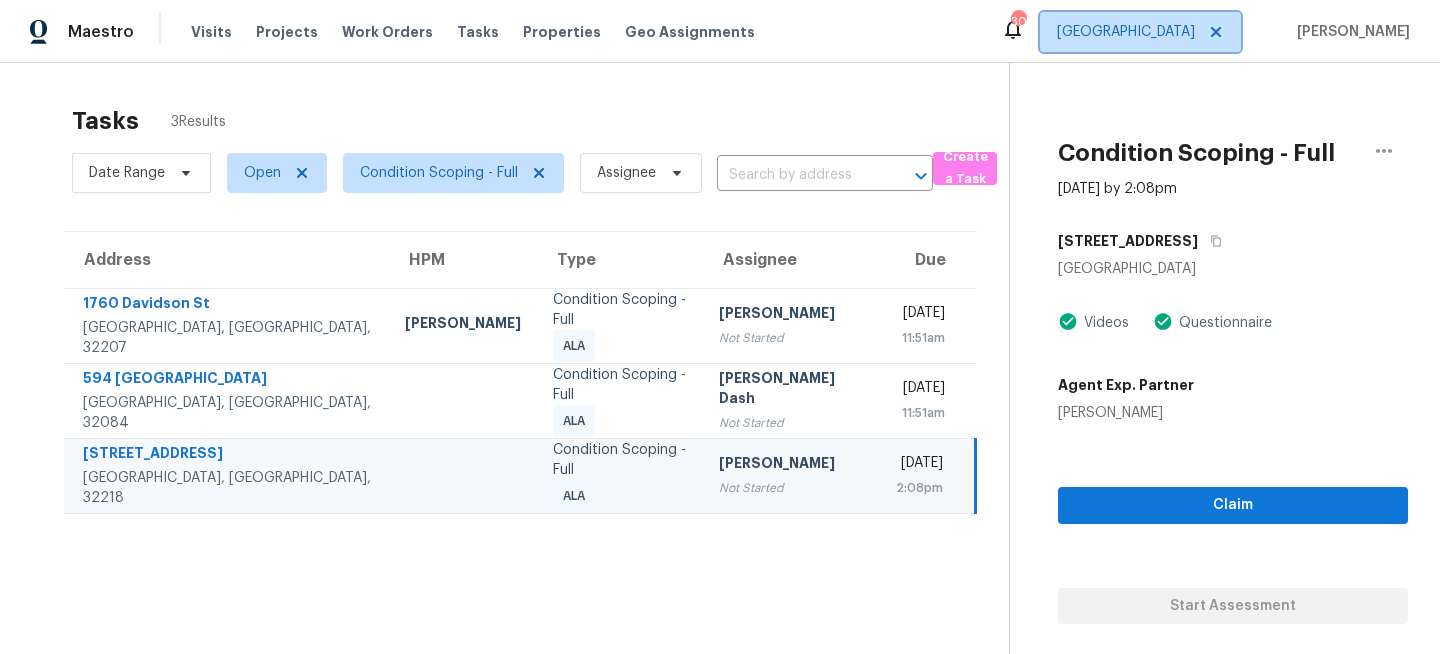 click on "Jacksonville" at bounding box center [1126, 32] 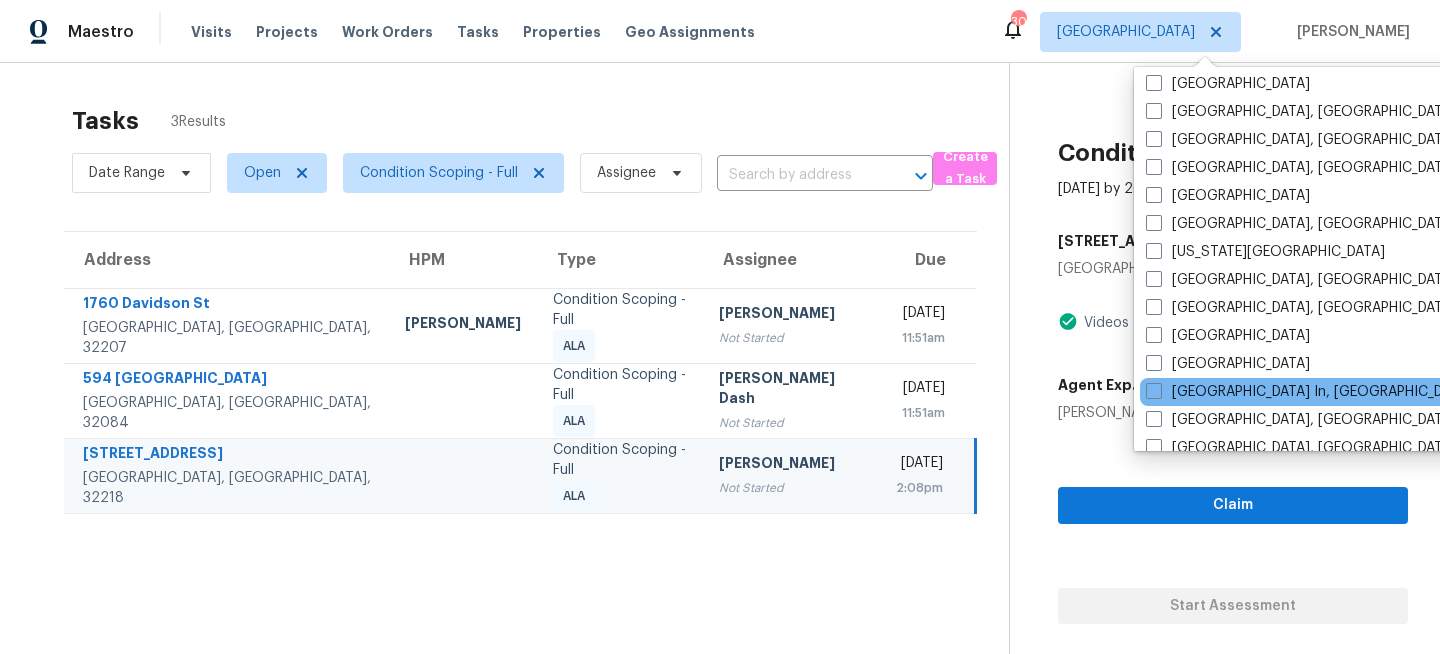 scroll, scrollTop: 617, scrollLeft: 0, axis: vertical 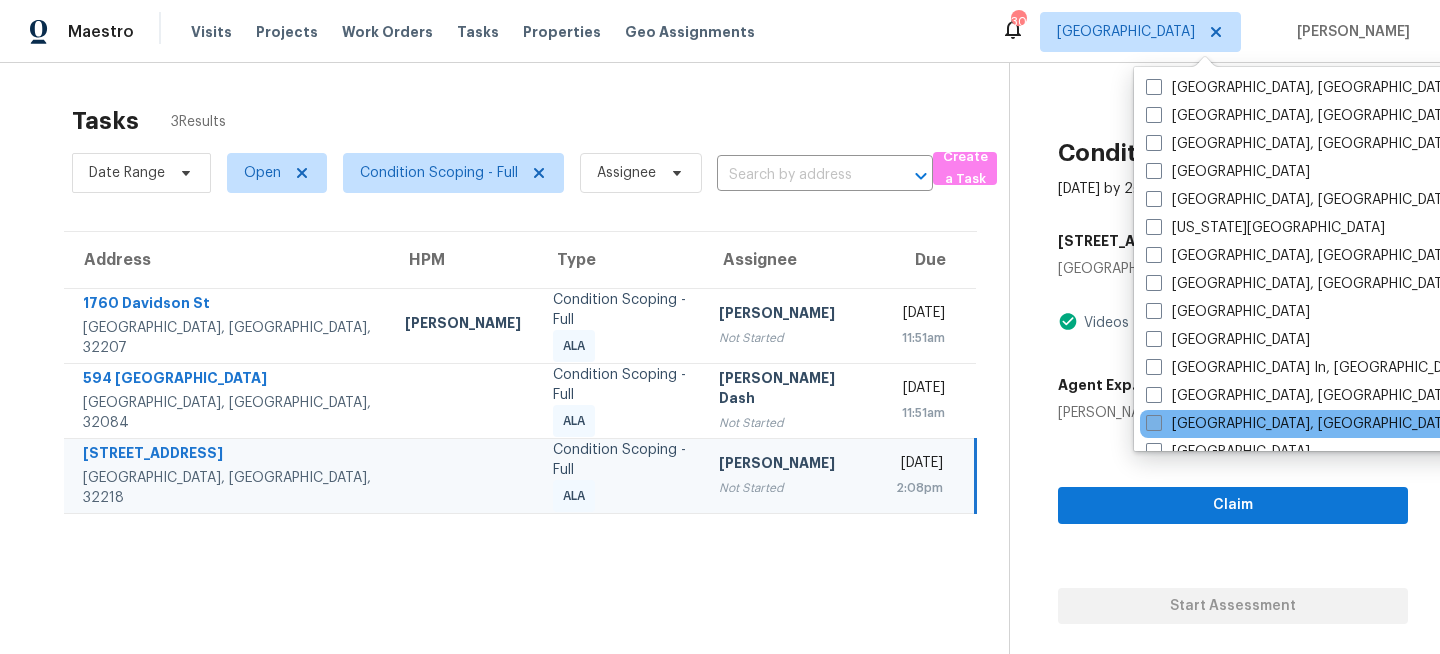 click at bounding box center [1154, 423] 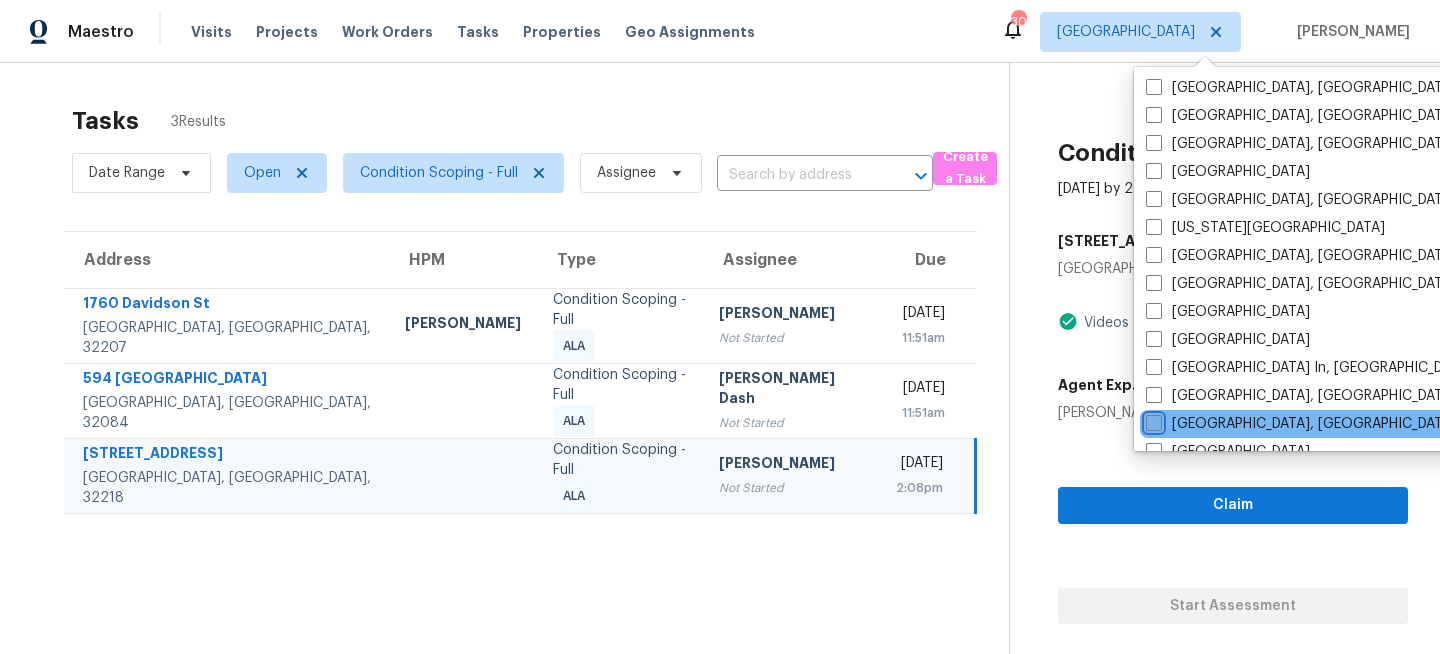 click on "Miami, FL" at bounding box center [1152, 420] 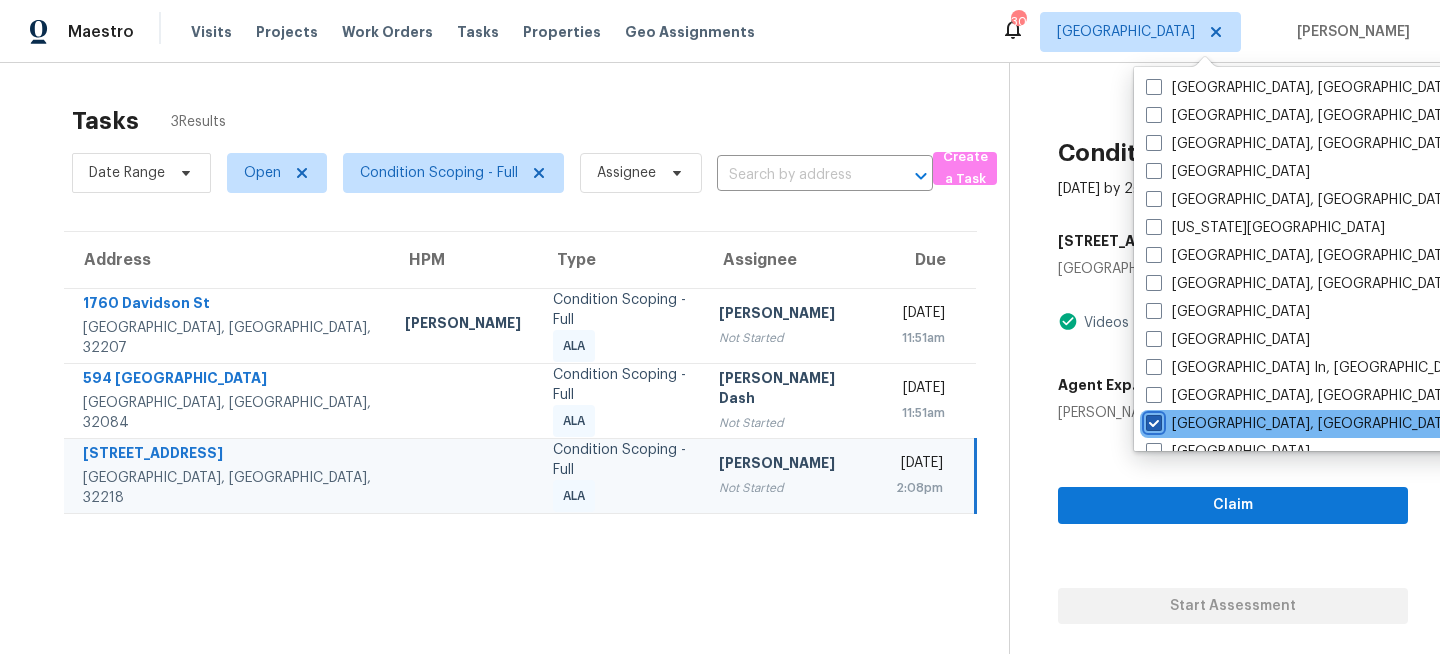 checkbox on "true" 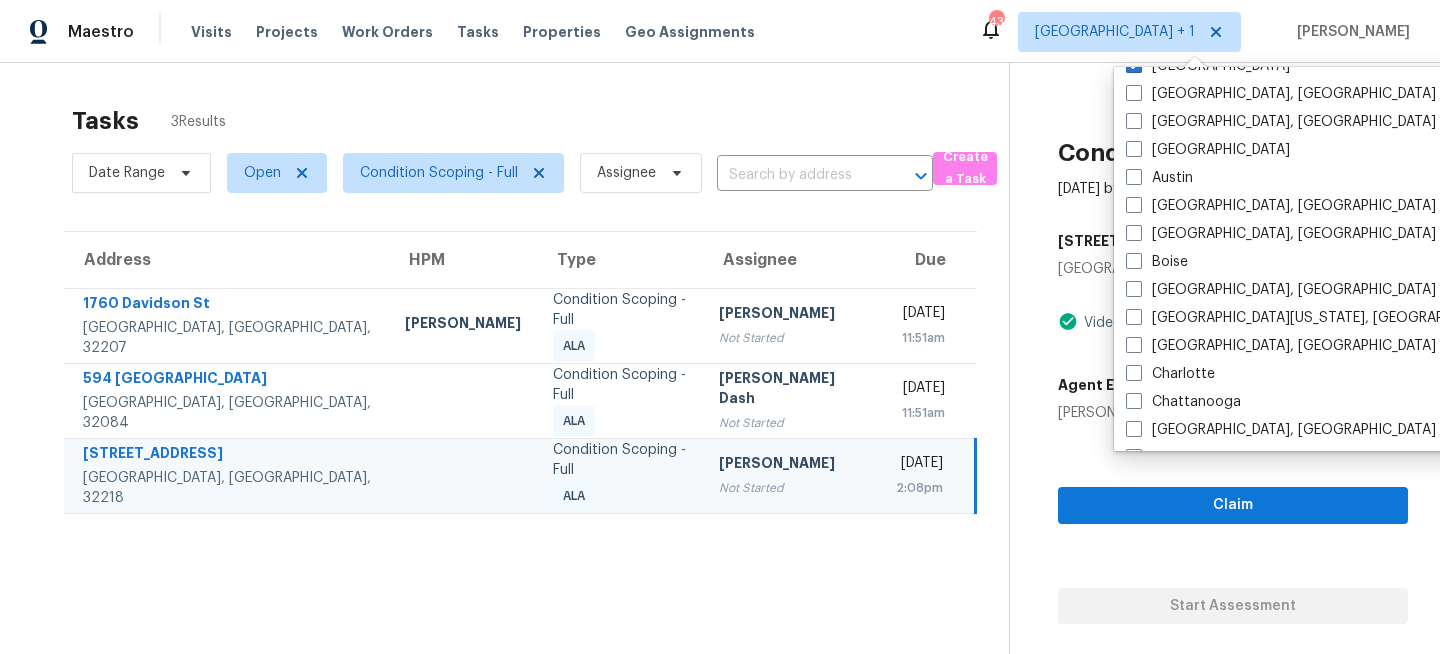 scroll, scrollTop: 0, scrollLeft: 0, axis: both 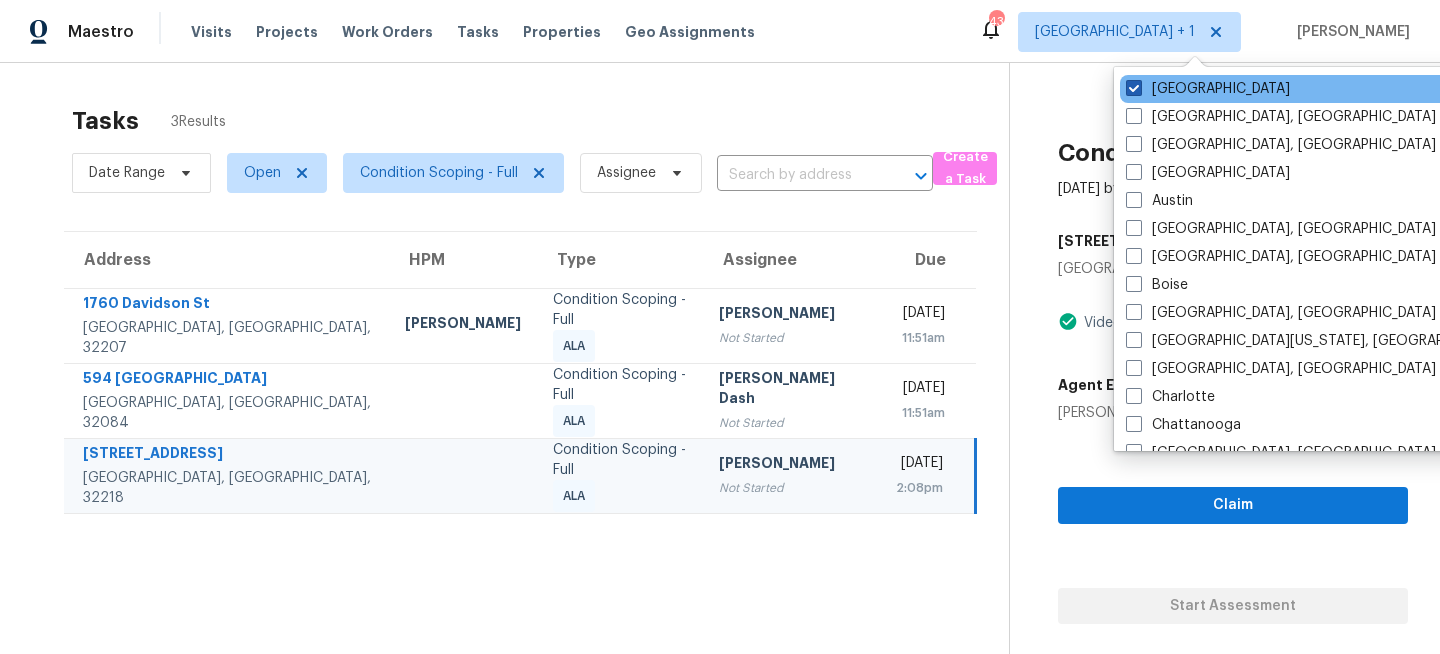 click on "Jacksonville" at bounding box center [1208, 89] 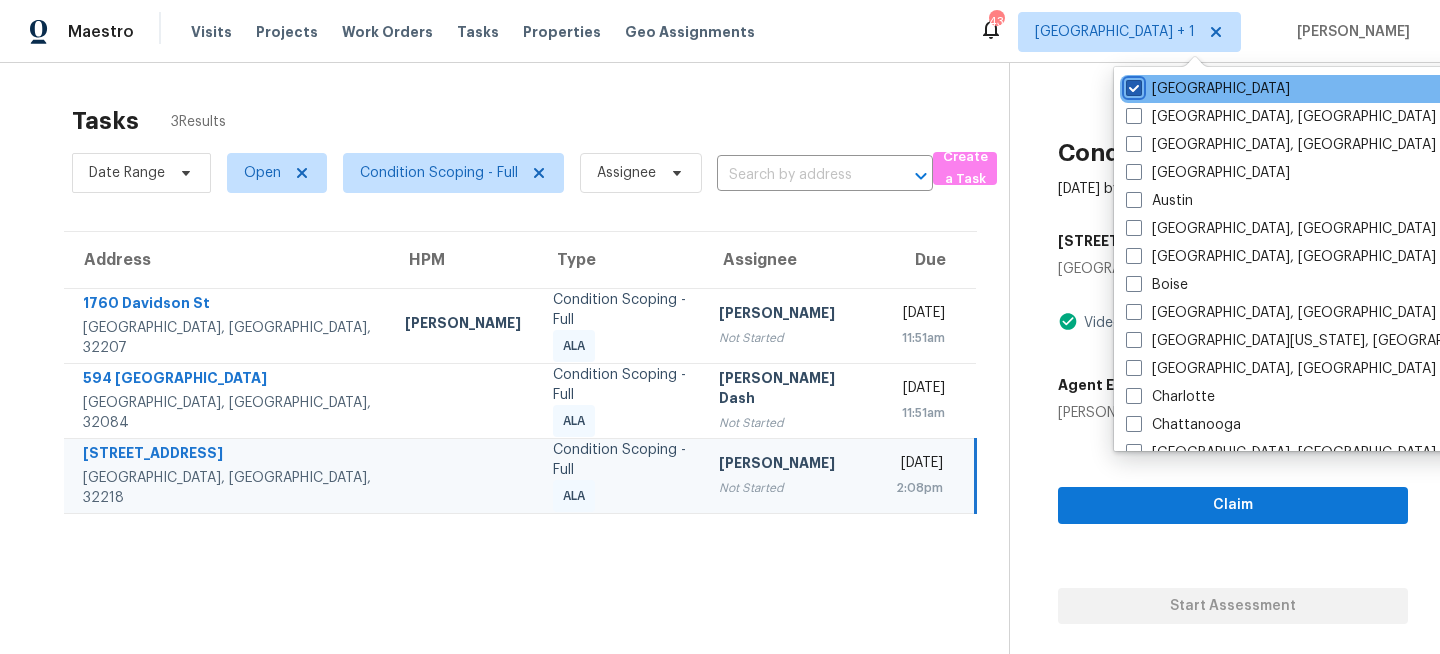 click on "Jacksonville" at bounding box center (1132, 85) 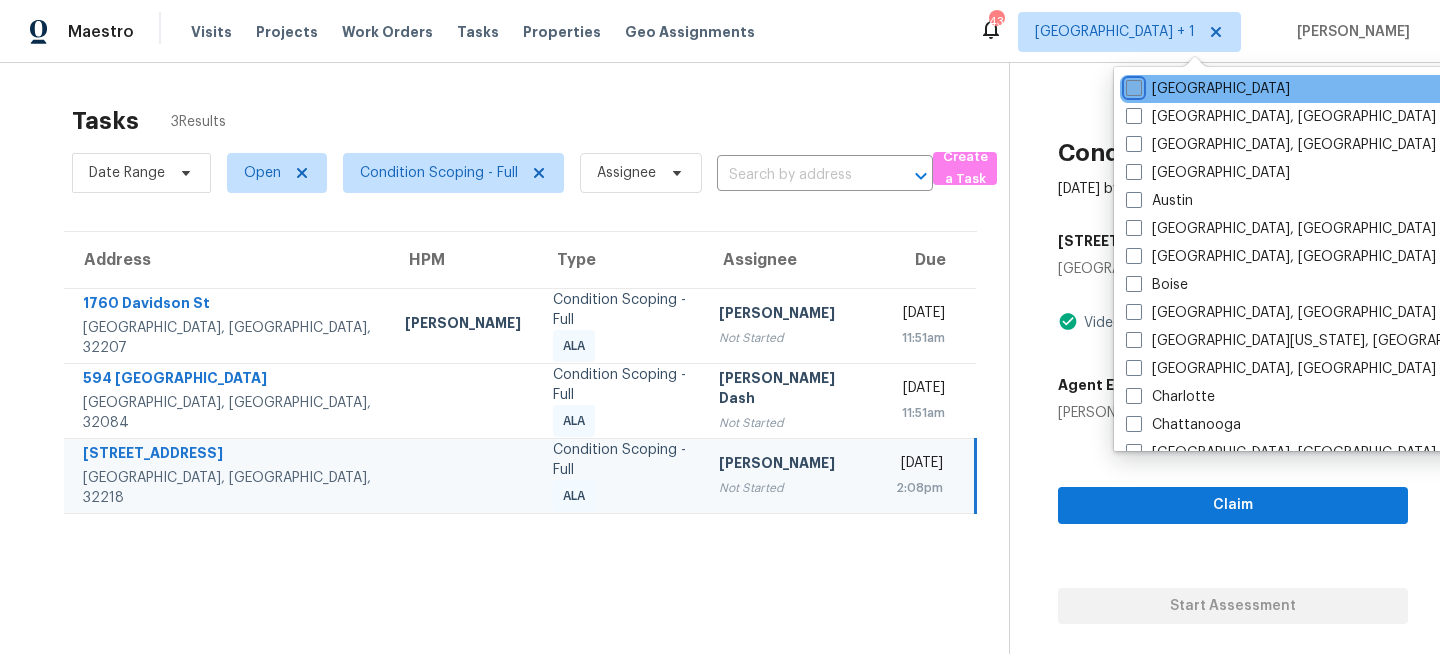 checkbox on "false" 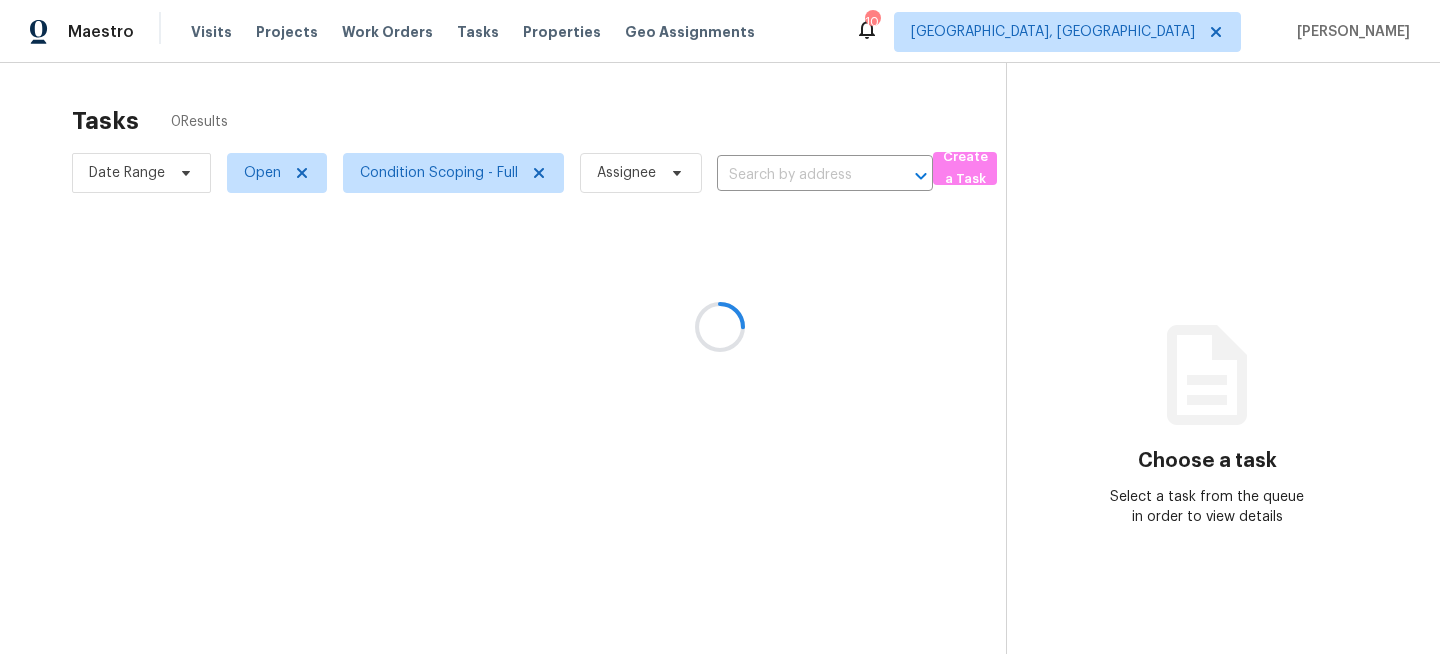 scroll, scrollTop: 0, scrollLeft: 0, axis: both 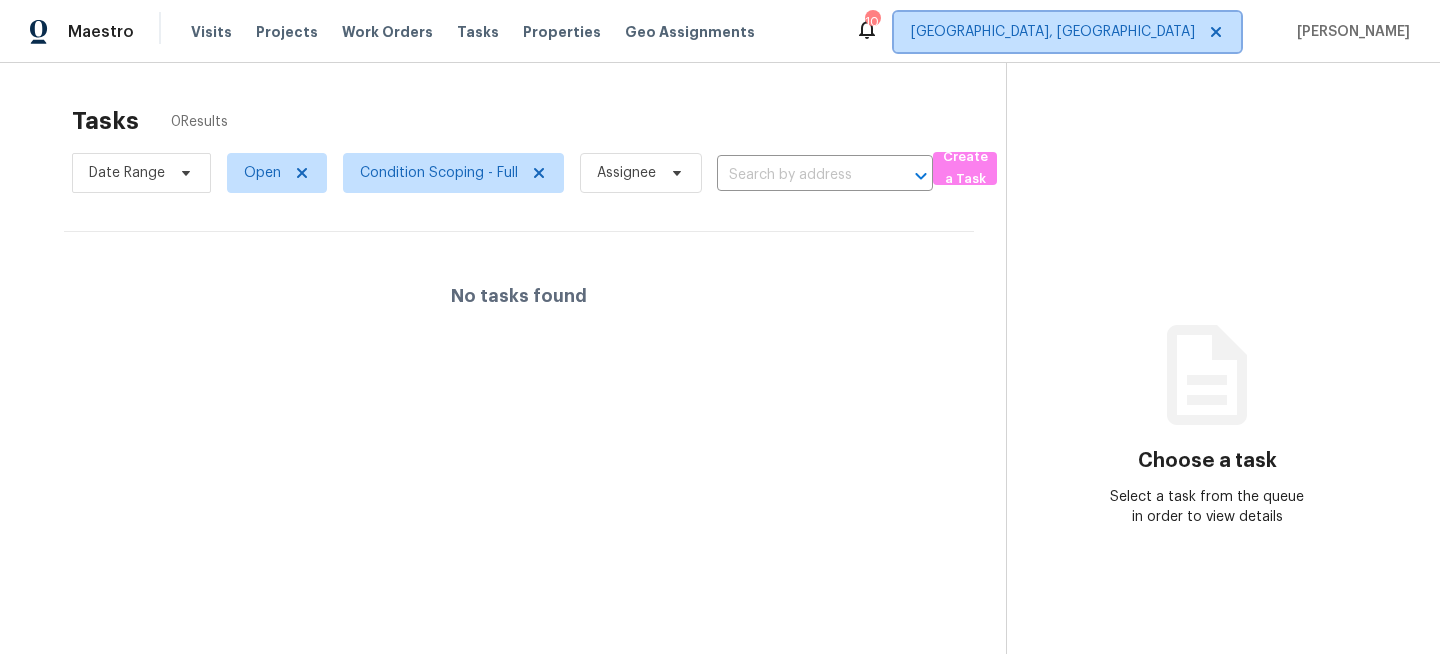 click on "Miami, FL" at bounding box center (1067, 32) 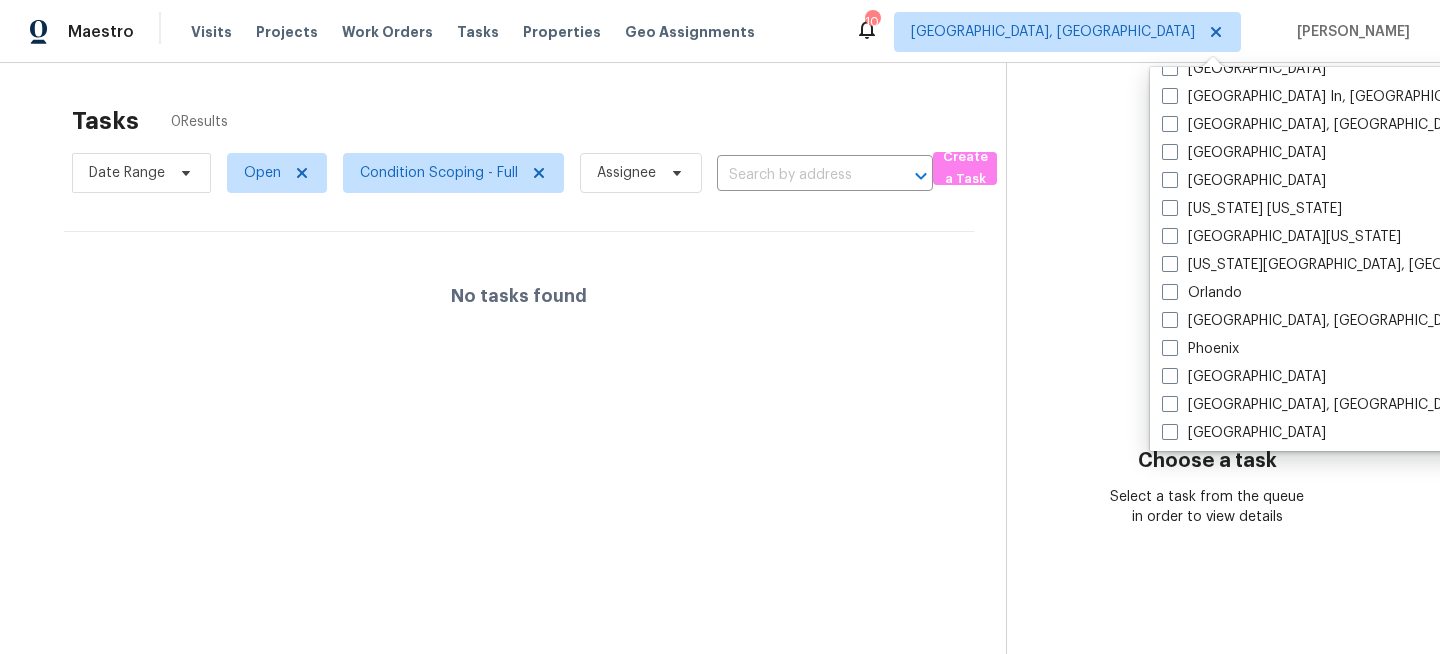 scroll, scrollTop: 944, scrollLeft: 0, axis: vertical 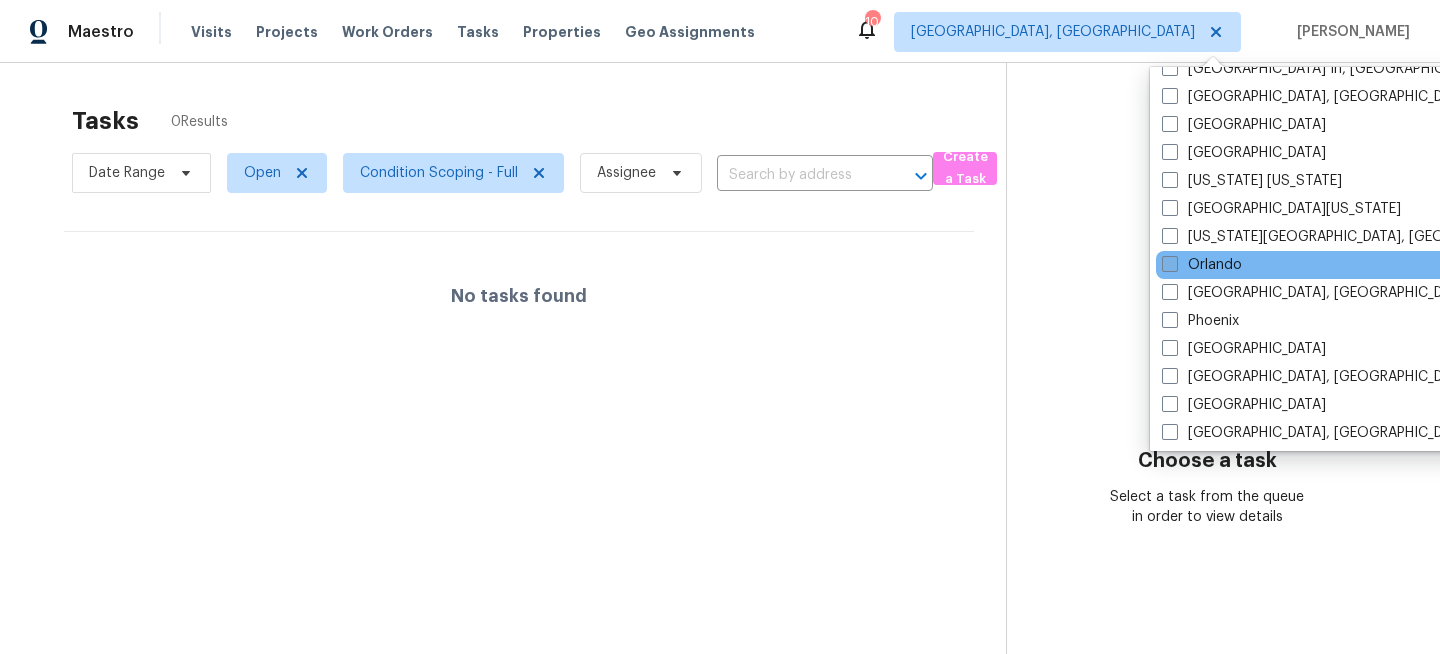 click on "Orlando" at bounding box center (1202, 265) 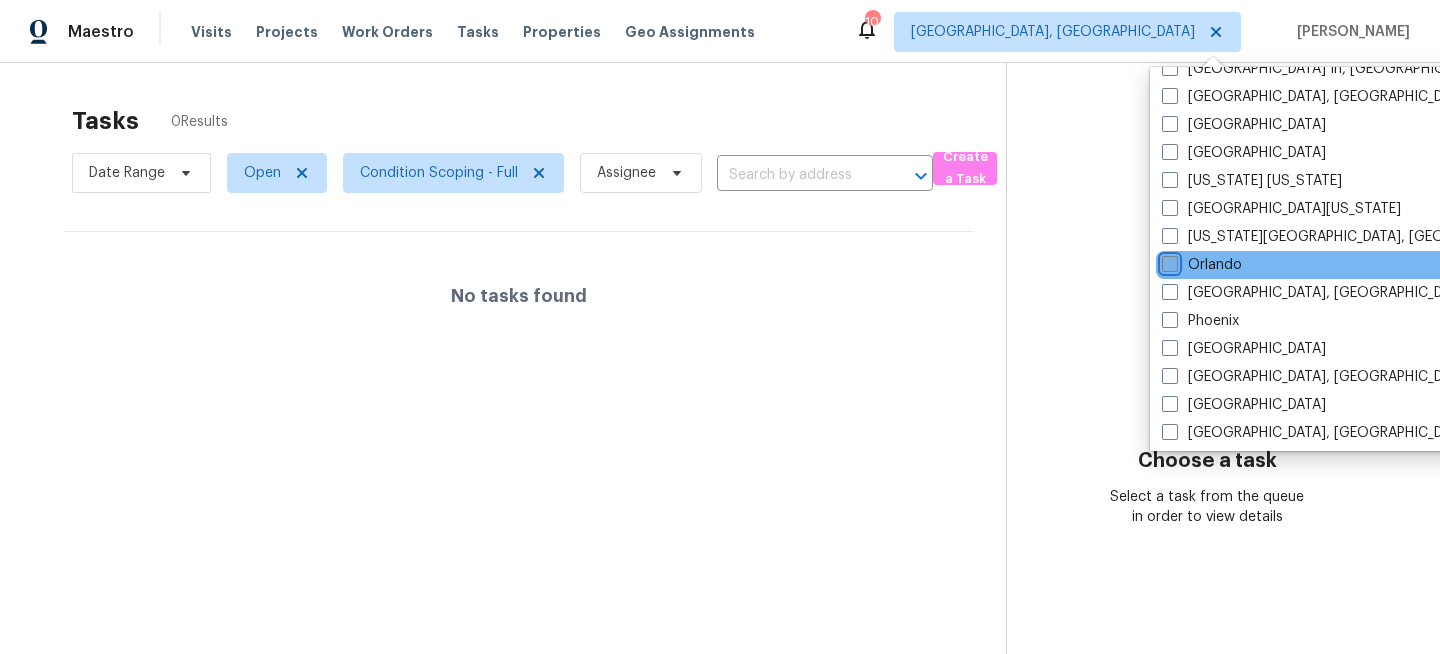 click on "Orlando" at bounding box center (1168, 261) 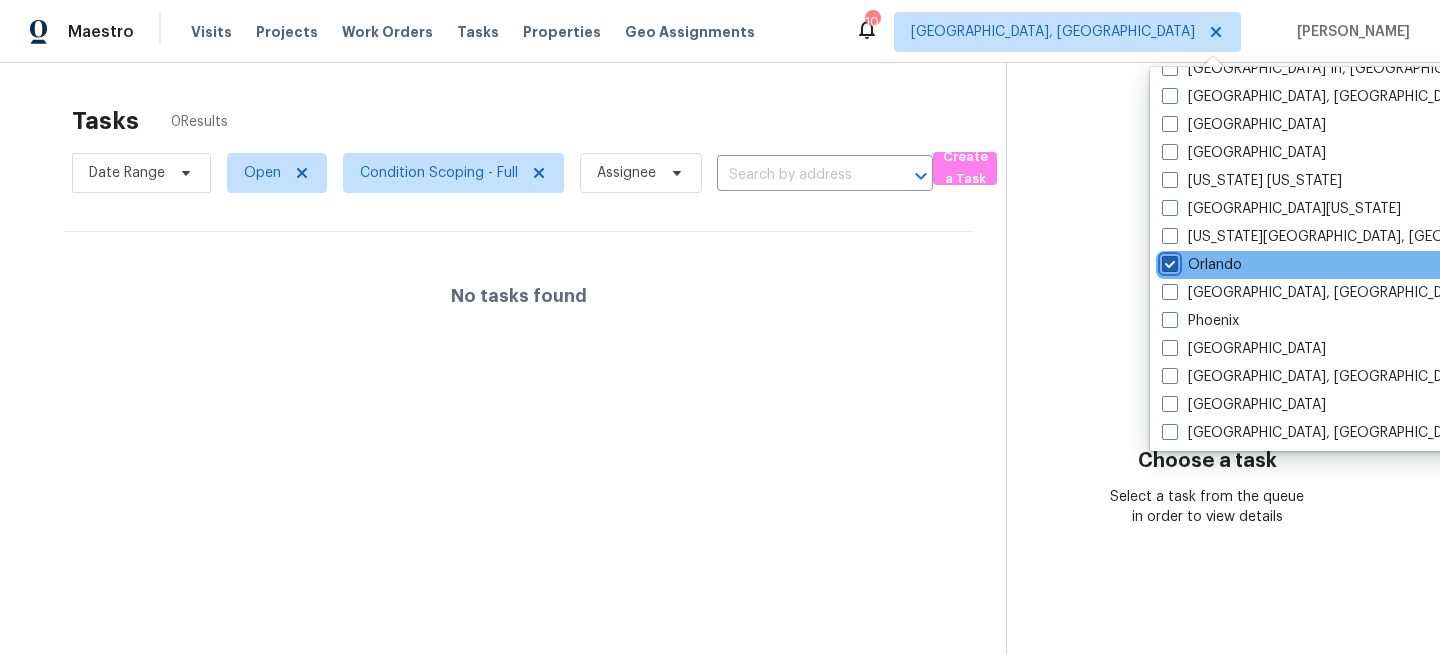 checkbox on "true" 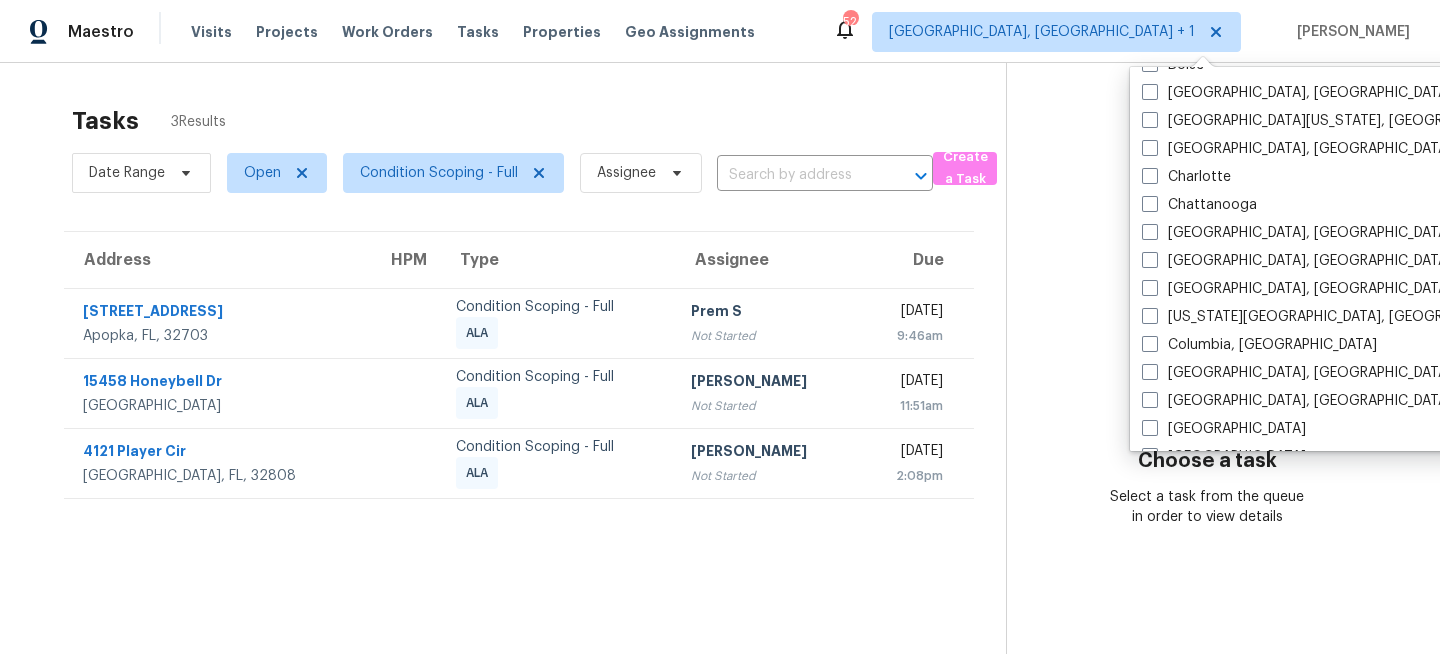 scroll, scrollTop: 0, scrollLeft: 0, axis: both 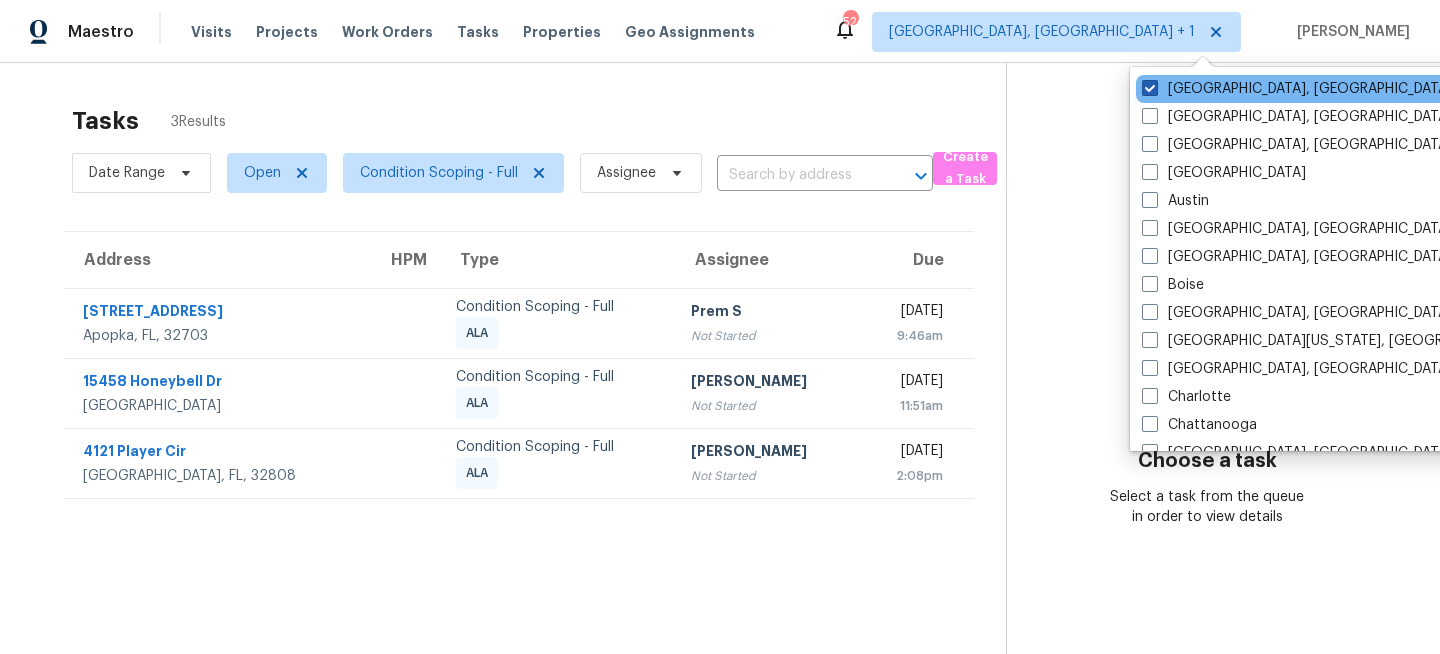 click on "Miami, FL" at bounding box center [1297, 89] 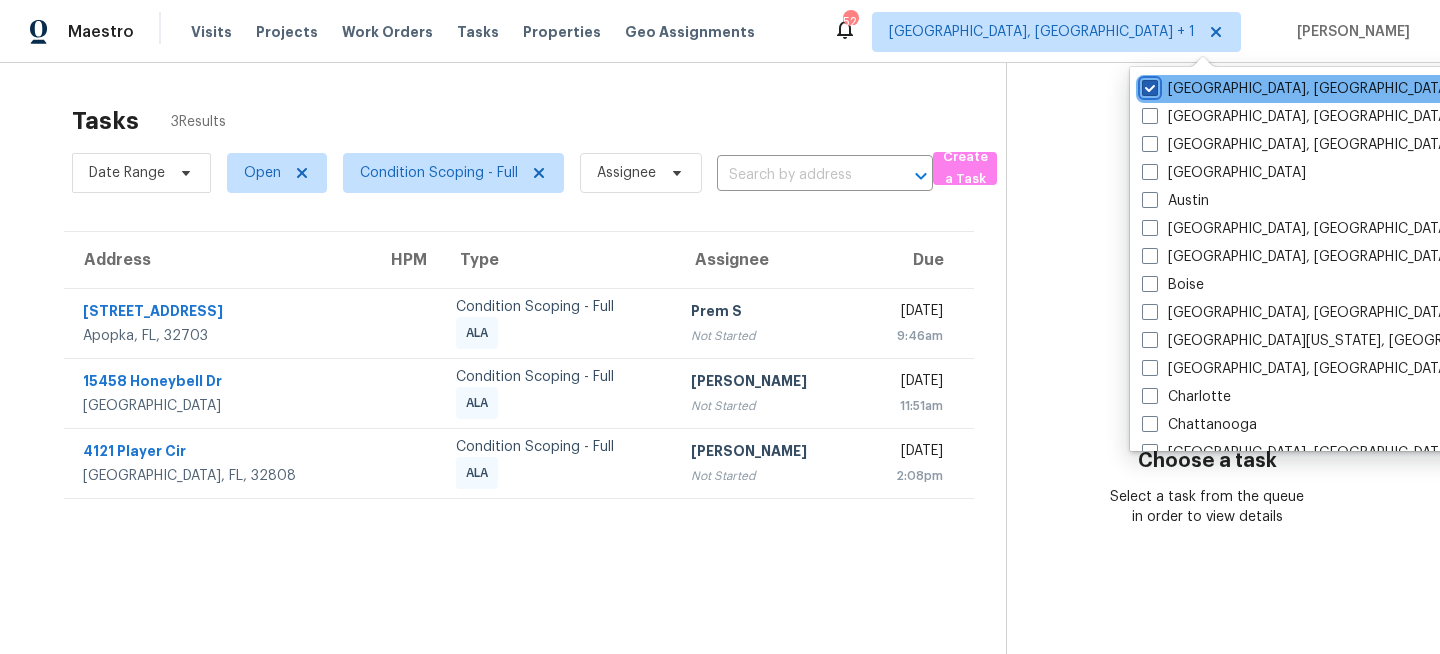 click on "Miami, FL" at bounding box center [1148, 85] 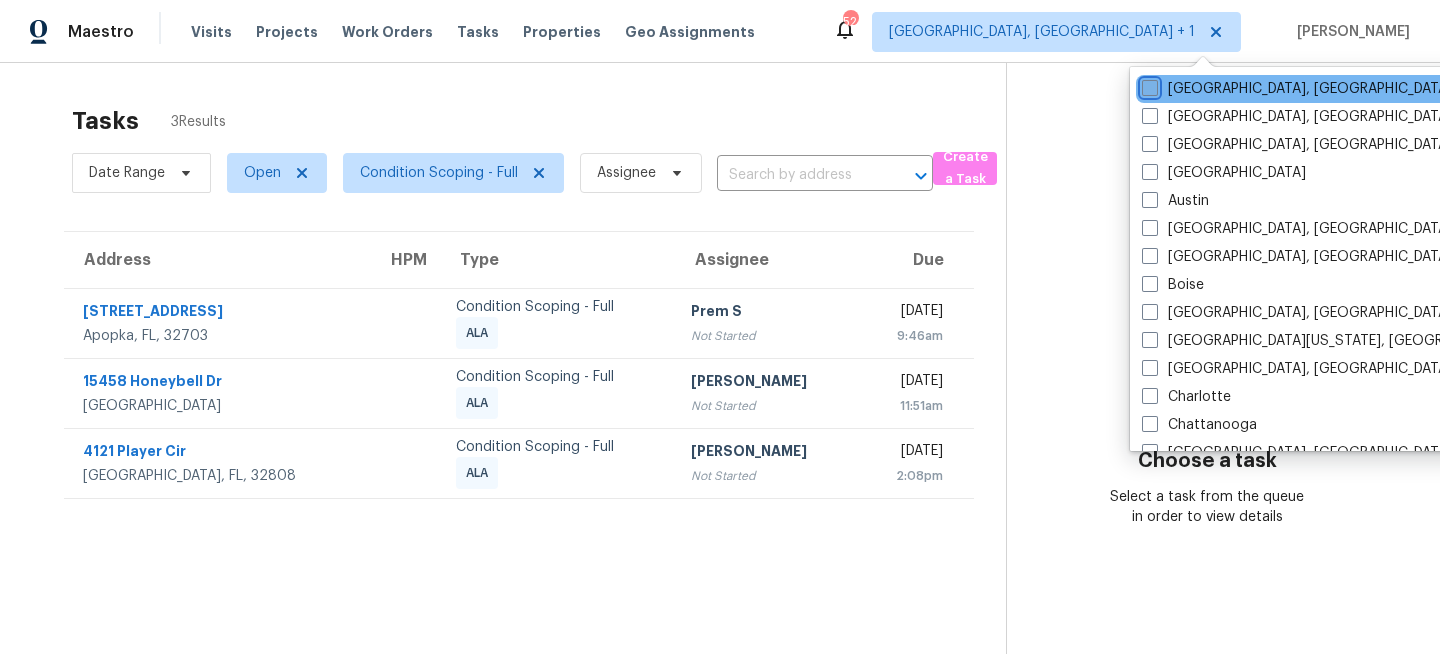 checkbox on "false" 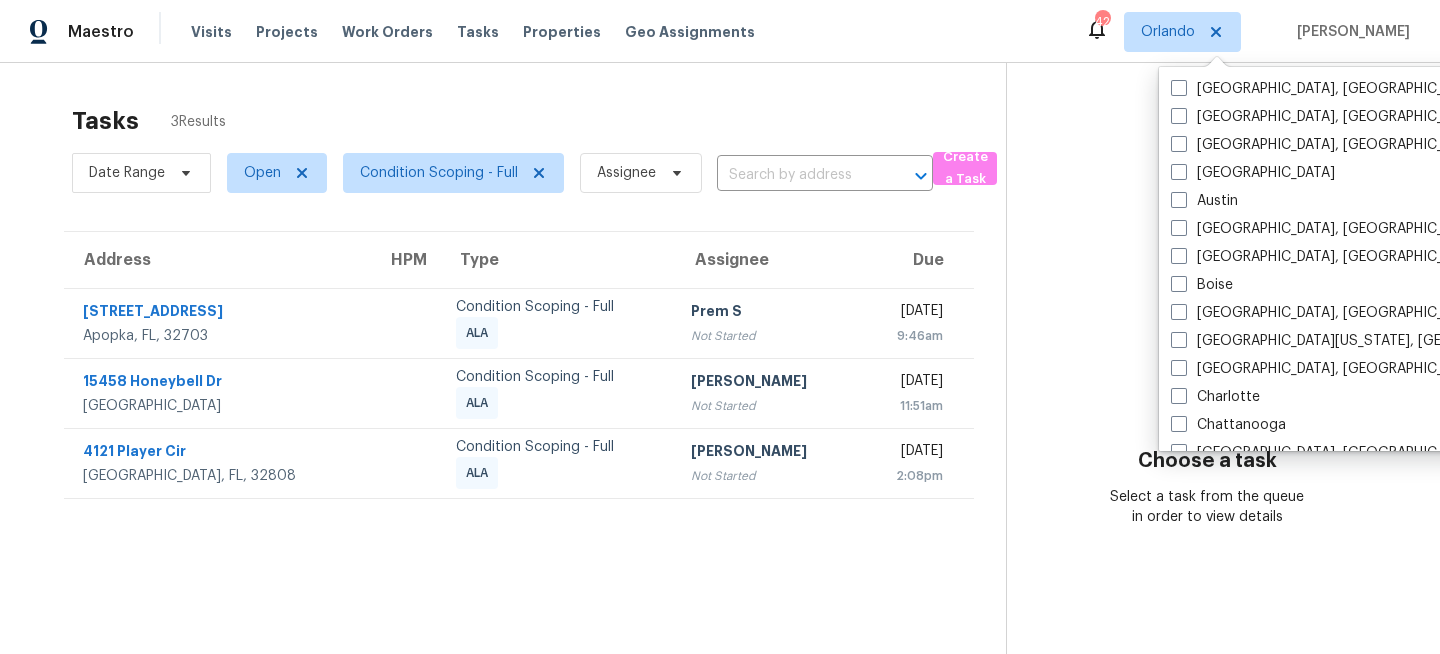 click on "Due" at bounding box center [916, 260] 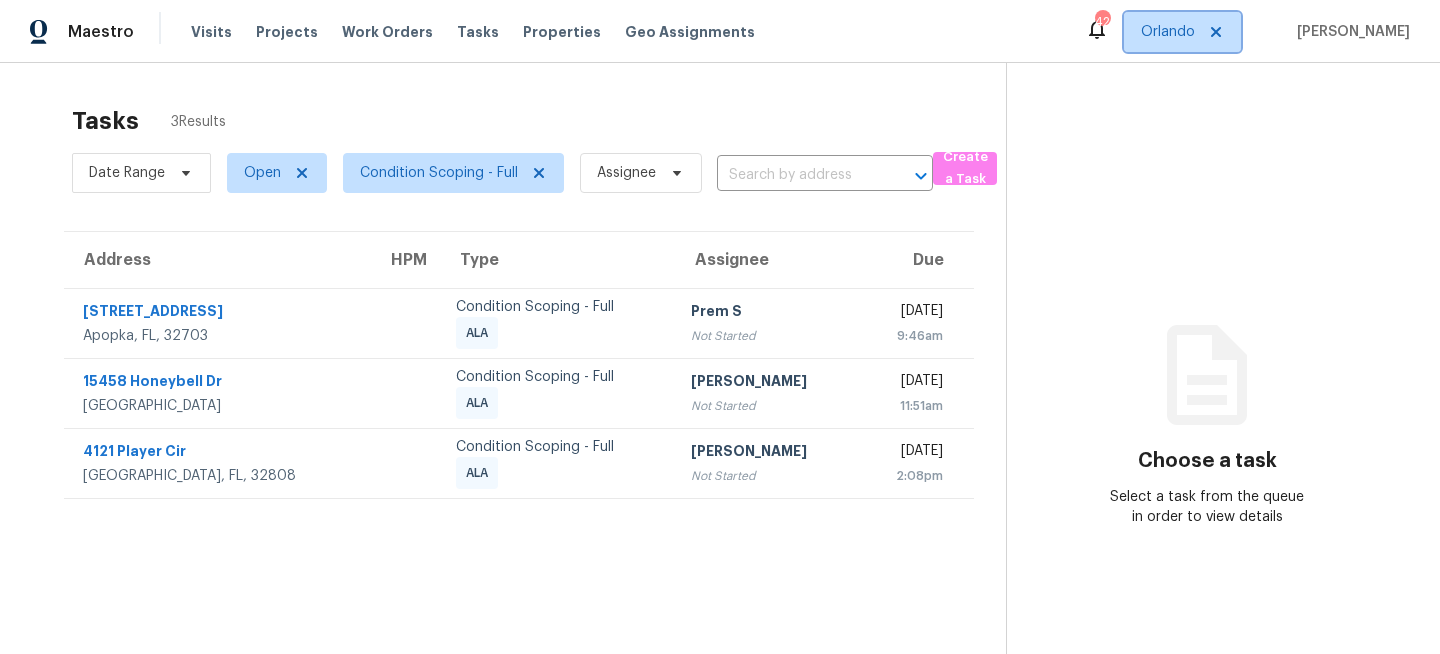 click on "Orlando" at bounding box center [1168, 32] 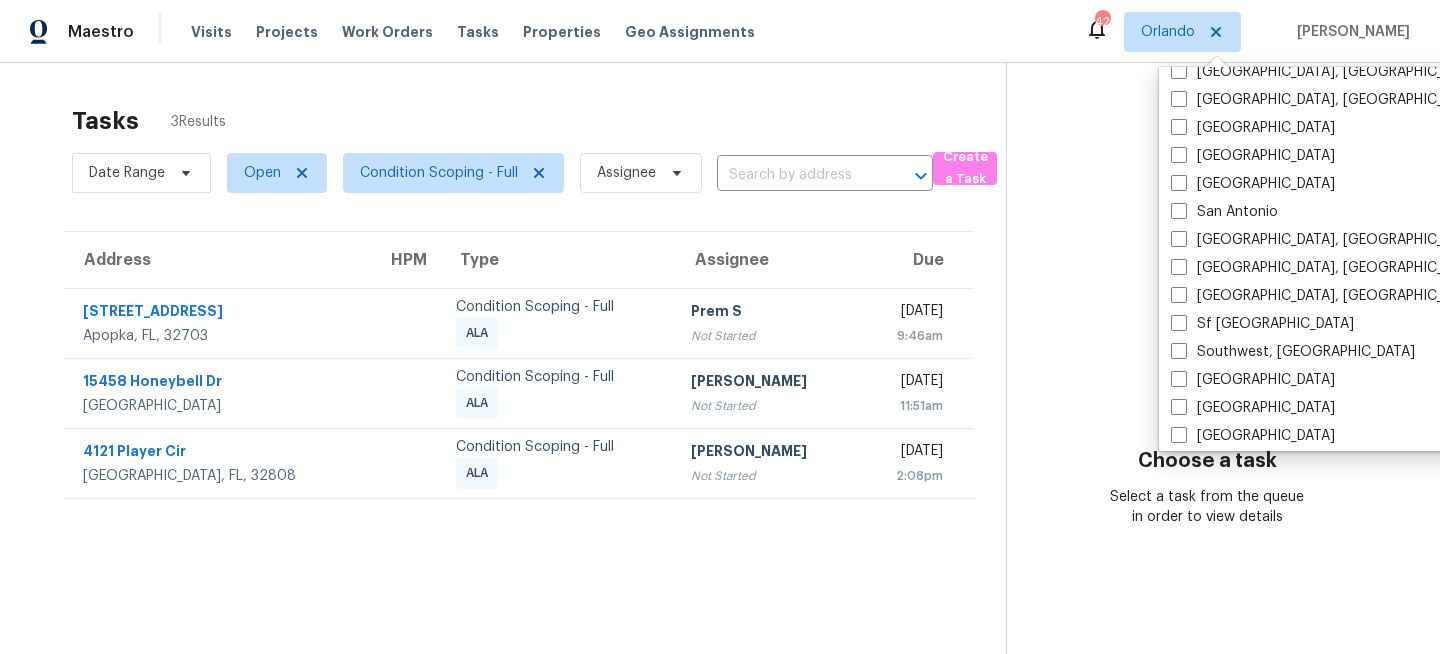 scroll, scrollTop: 1324, scrollLeft: 0, axis: vertical 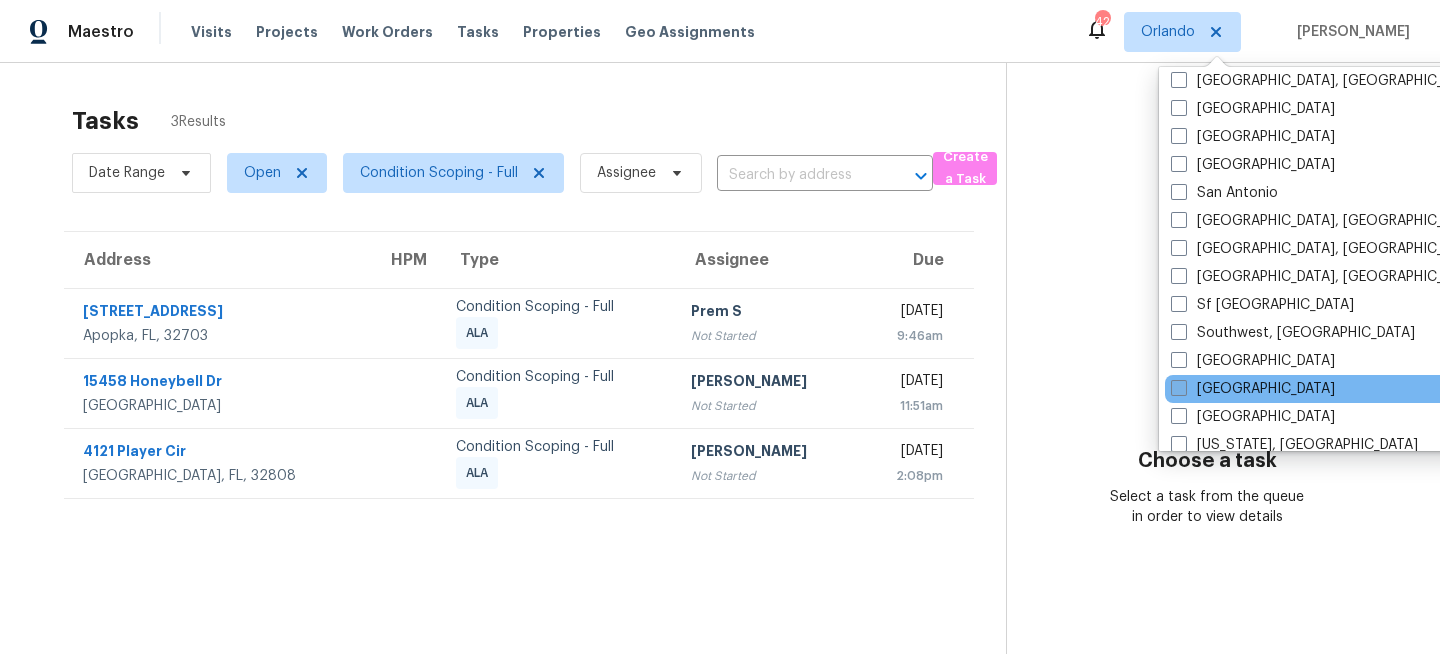 click on "[GEOGRAPHIC_DATA]" at bounding box center (1253, 389) 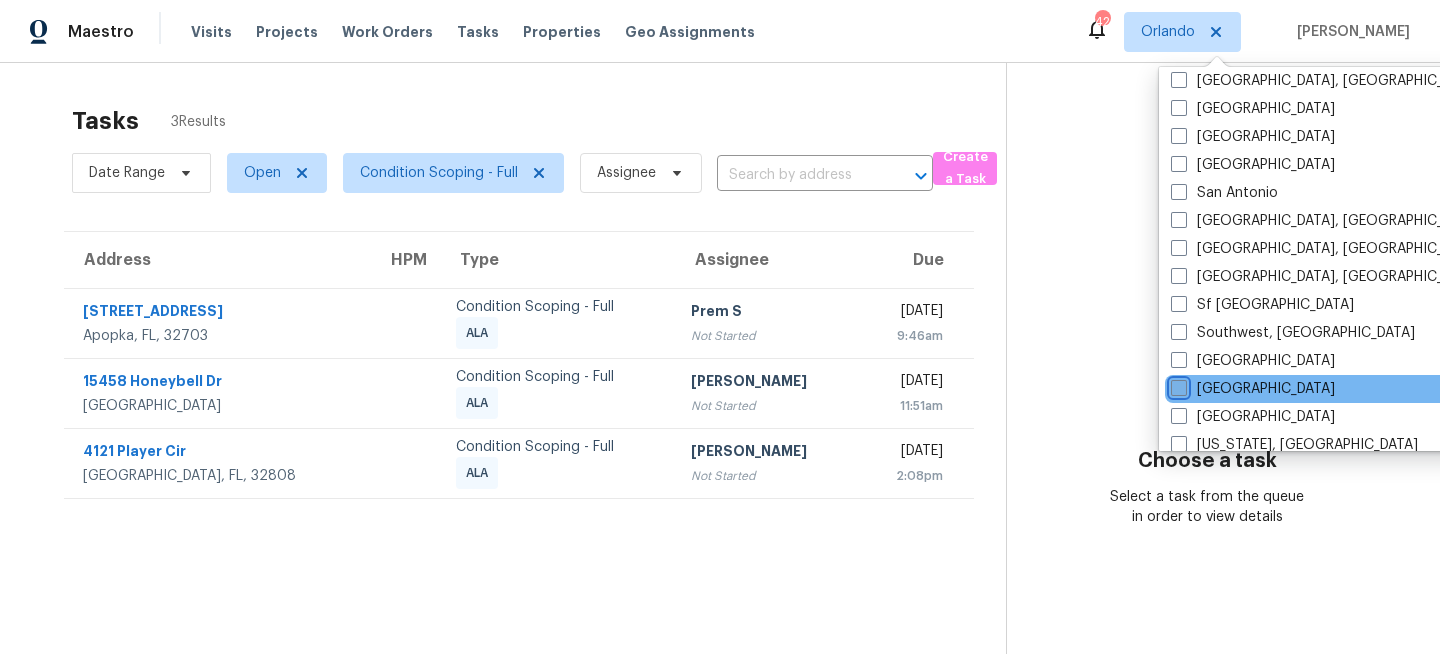 click on "[GEOGRAPHIC_DATA]" at bounding box center [1177, 385] 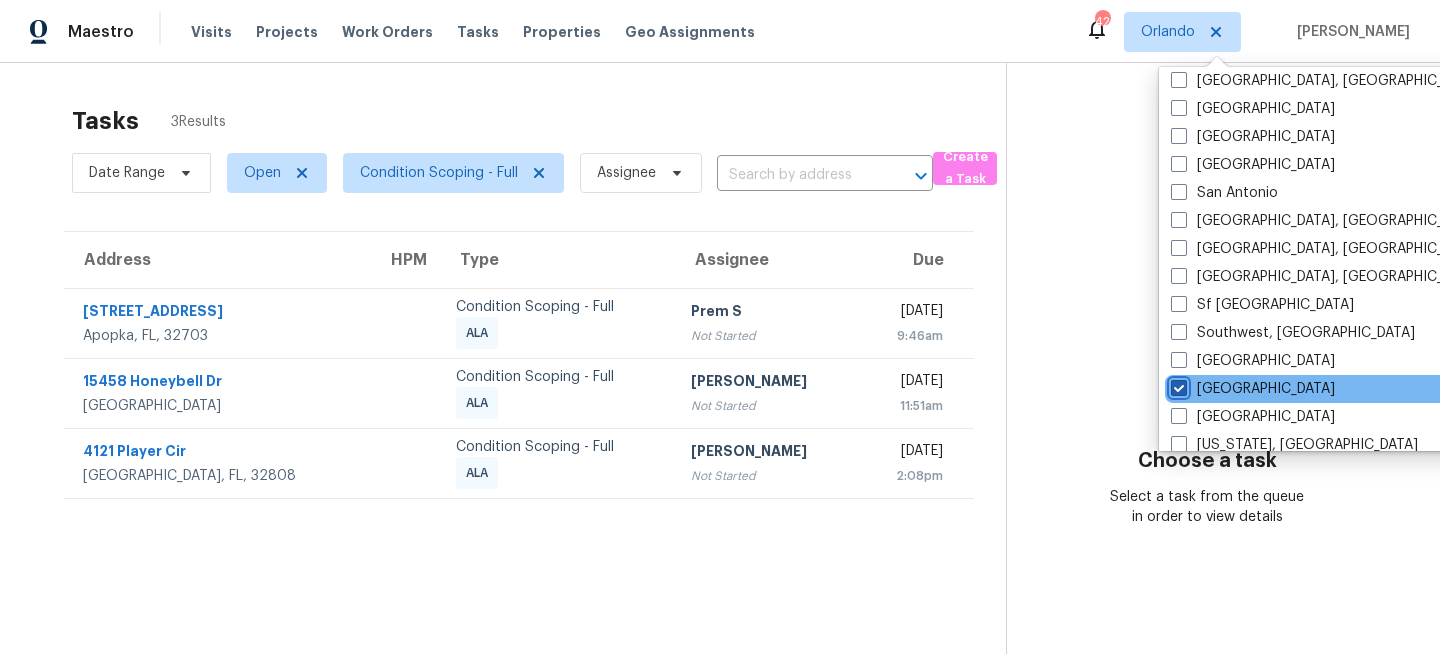 checkbox on "true" 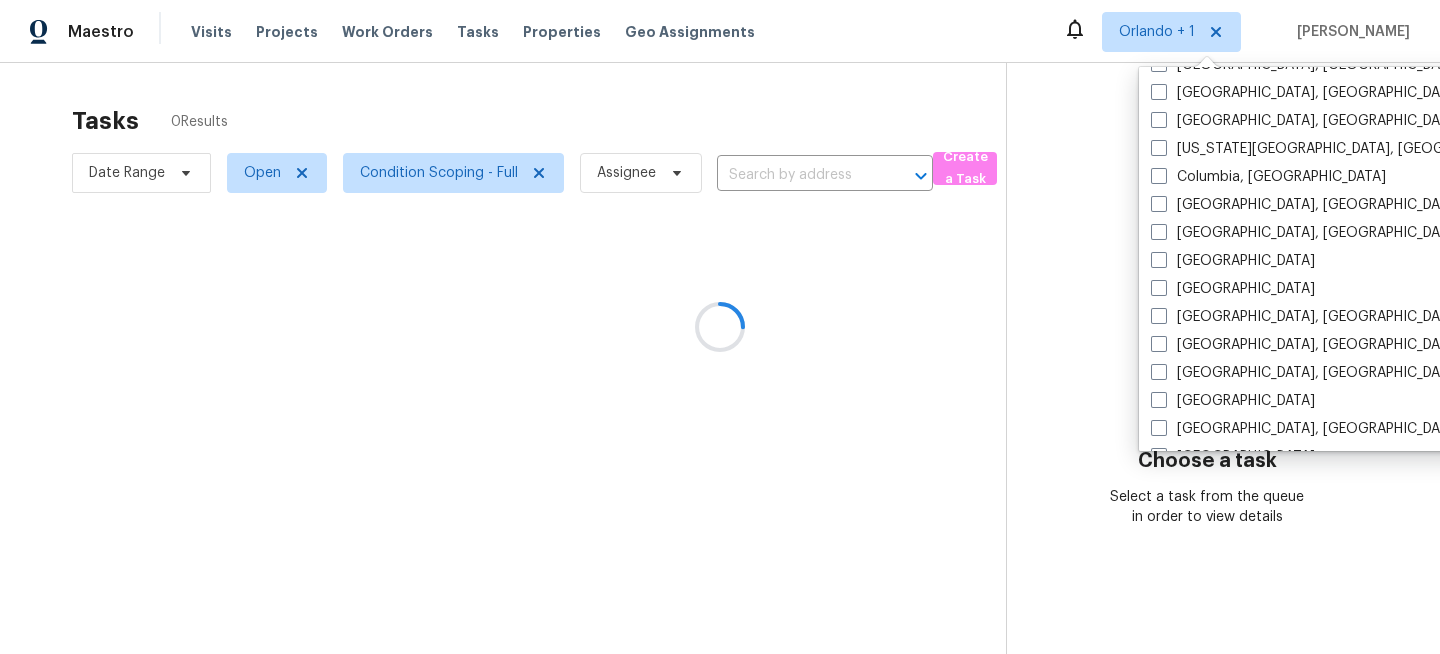 scroll, scrollTop: 0, scrollLeft: 0, axis: both 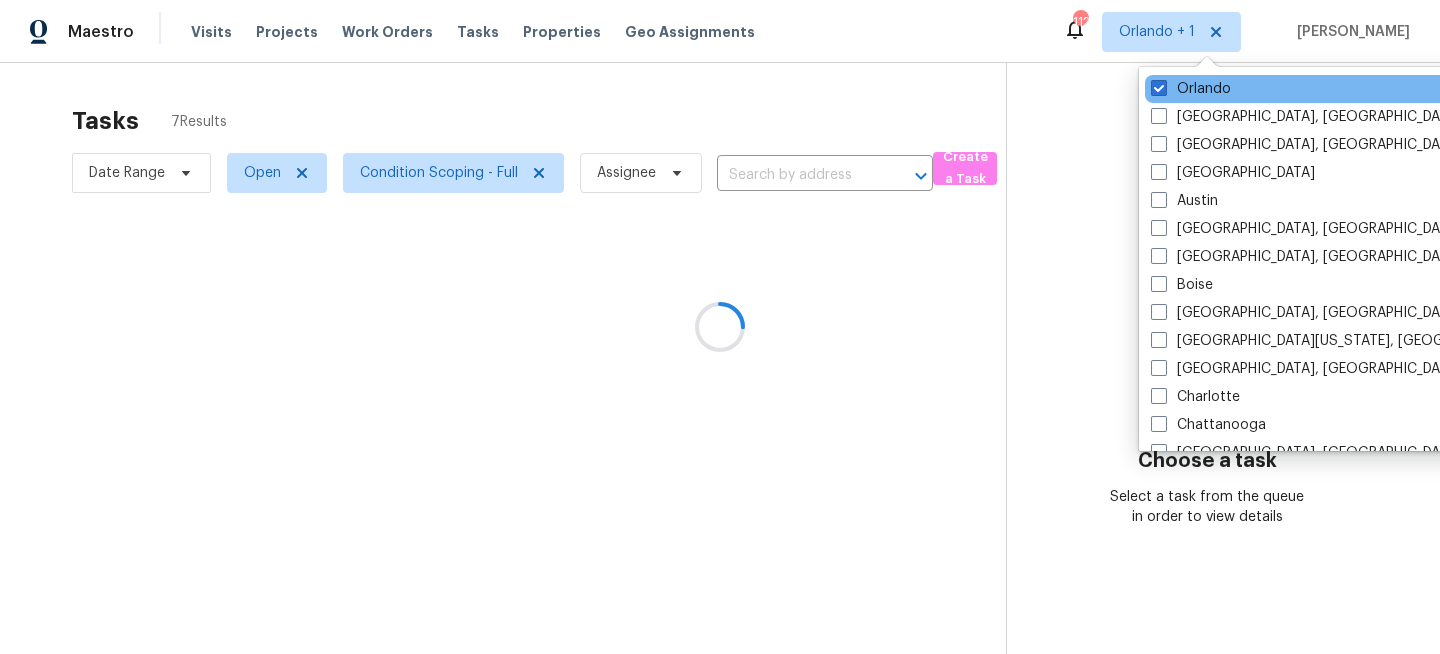 click on "Orlando" at bounding box center [1346, 89] 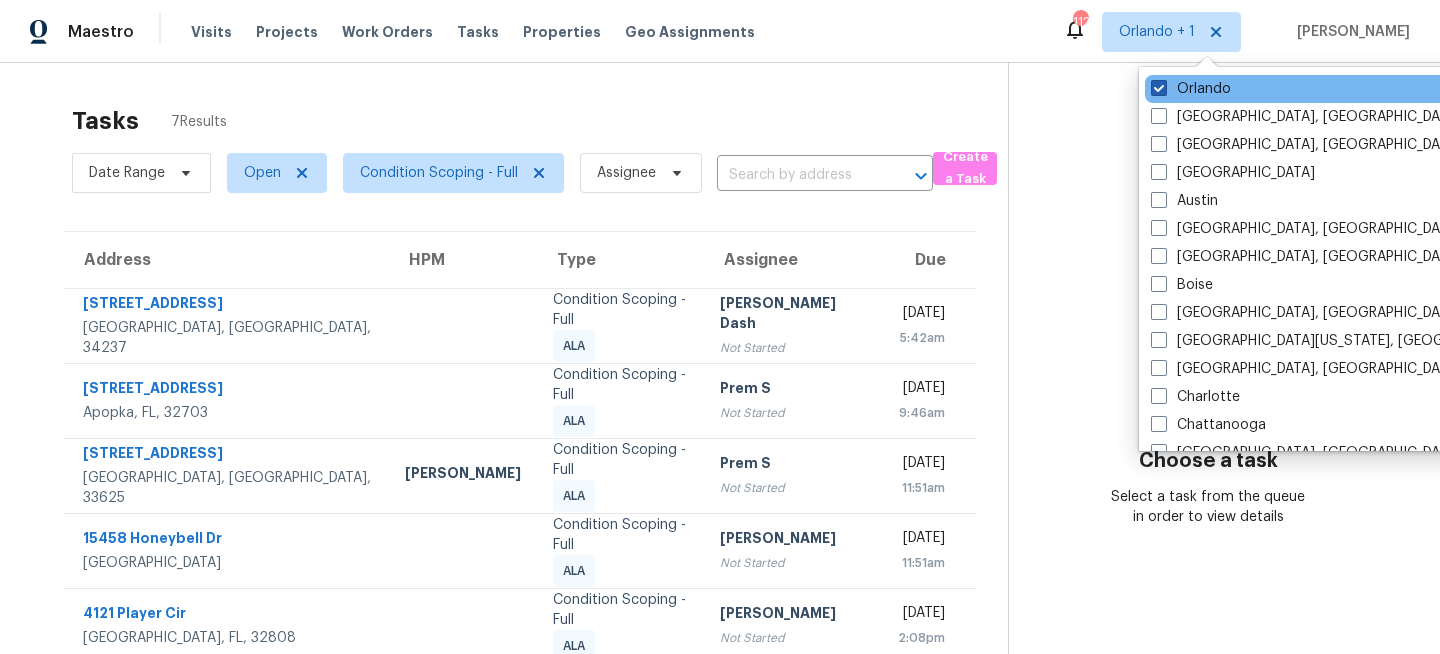 click on "Orlando" at bounding box center (1191, 89) 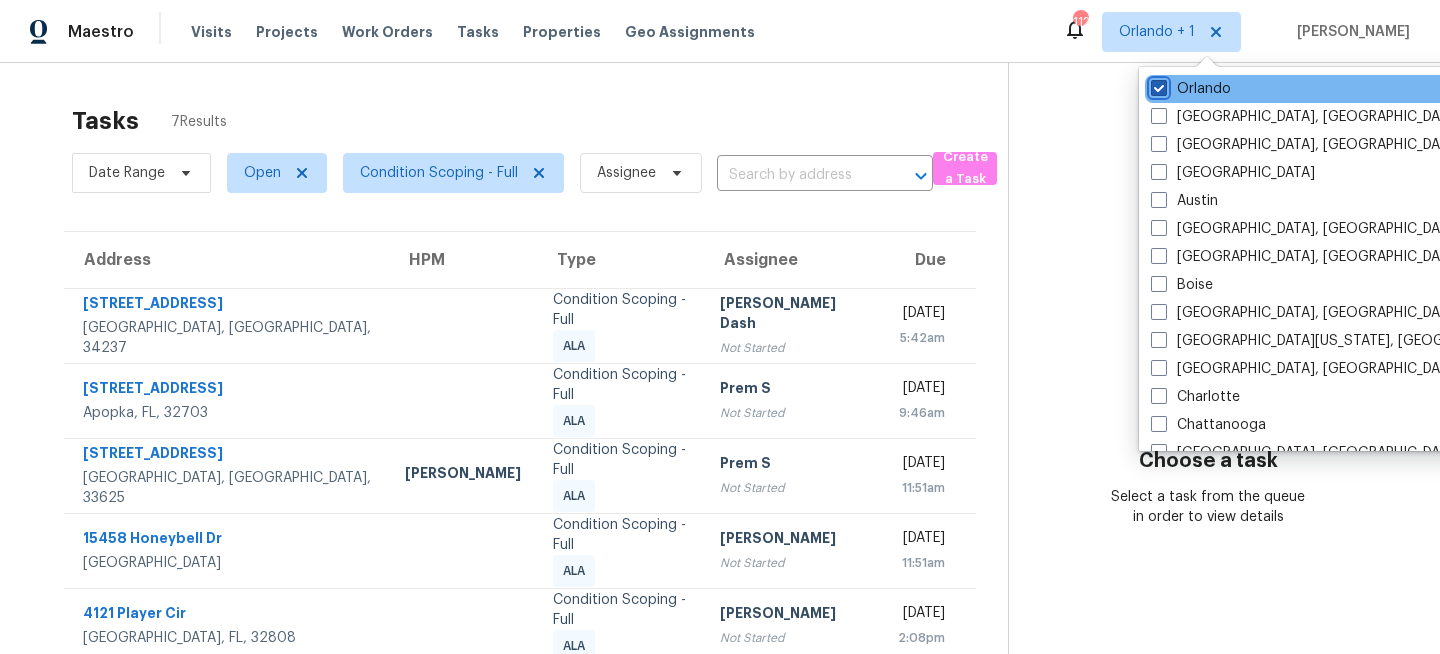 click on "Orlando" at bounding box center [1157, 85] 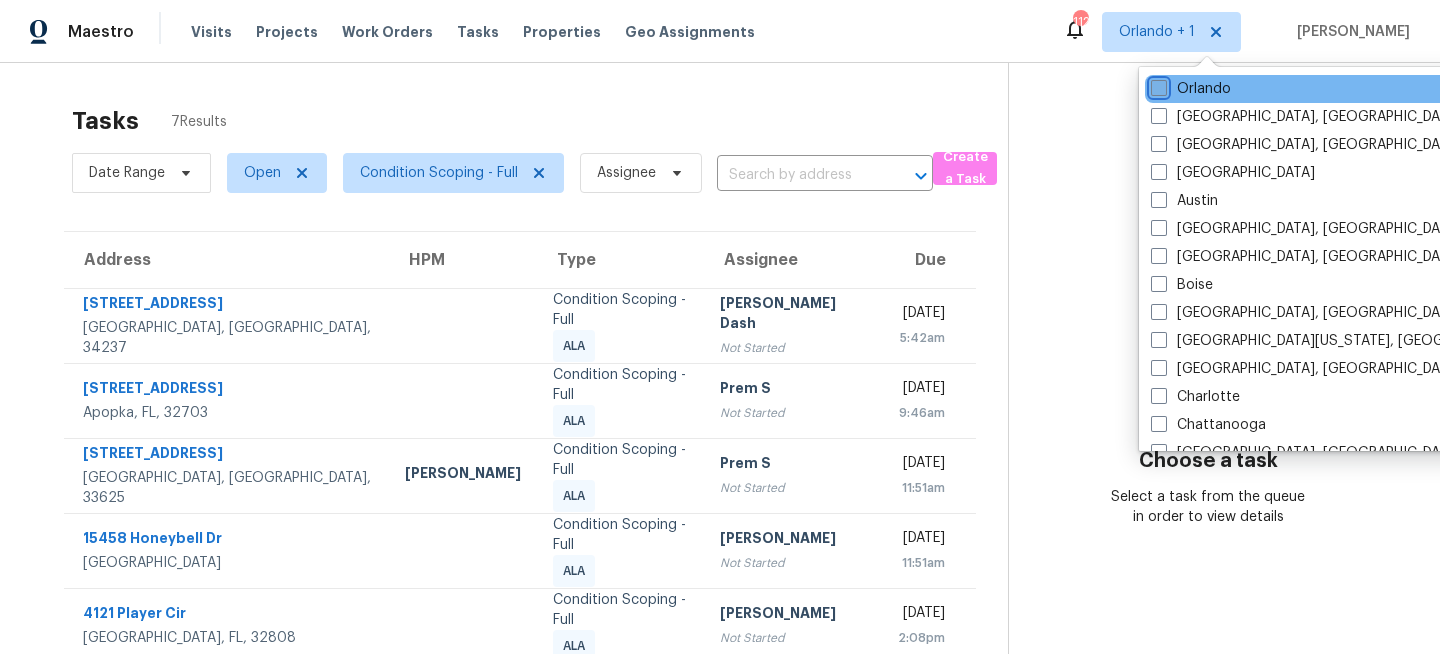 checkbox on "false" 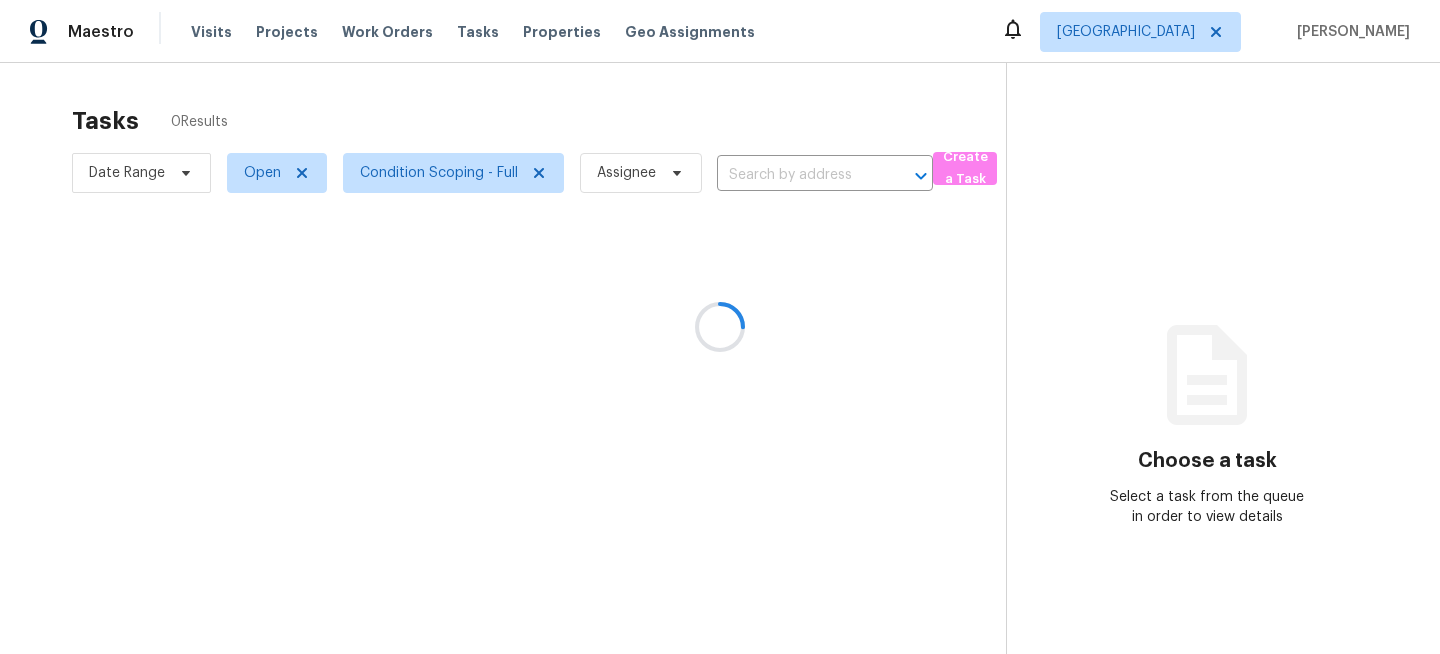 scroll, scrollTop: 0, scrollLeft: 0, axis: both 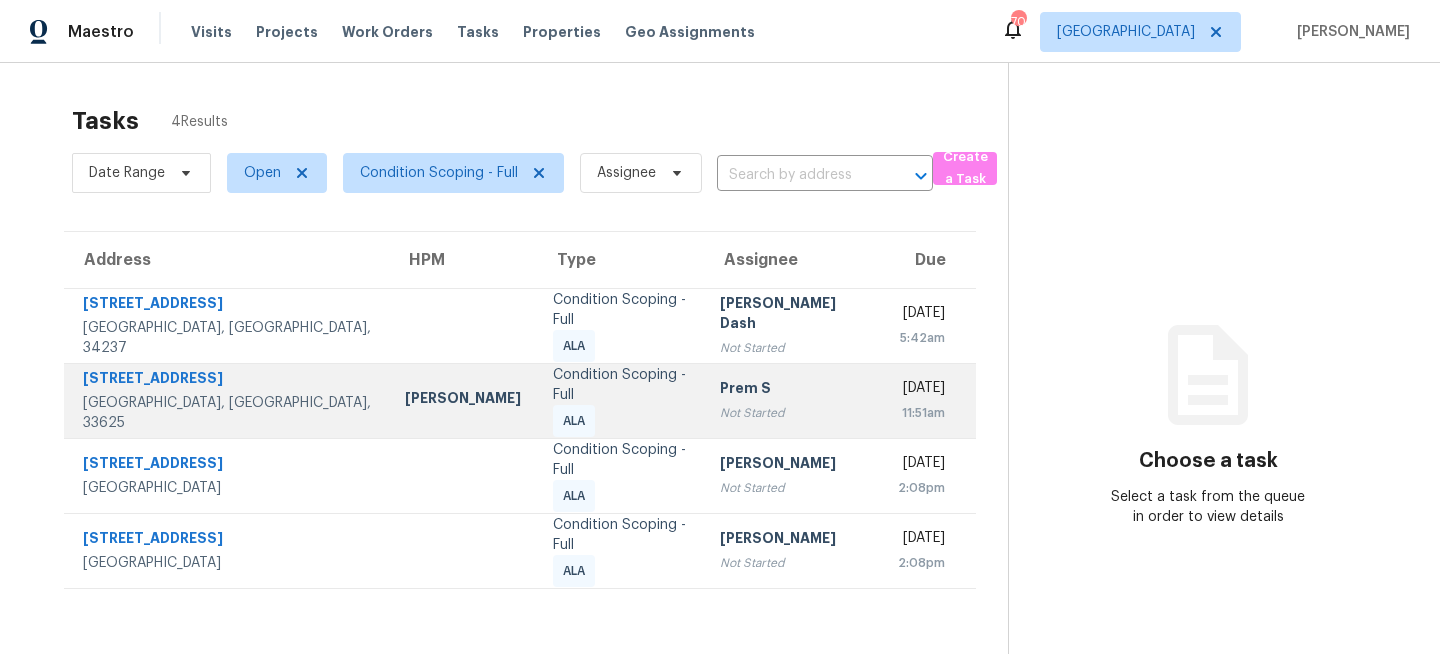 click on "Condition Scoping - Full ALA" at bounding box center (621, 400) 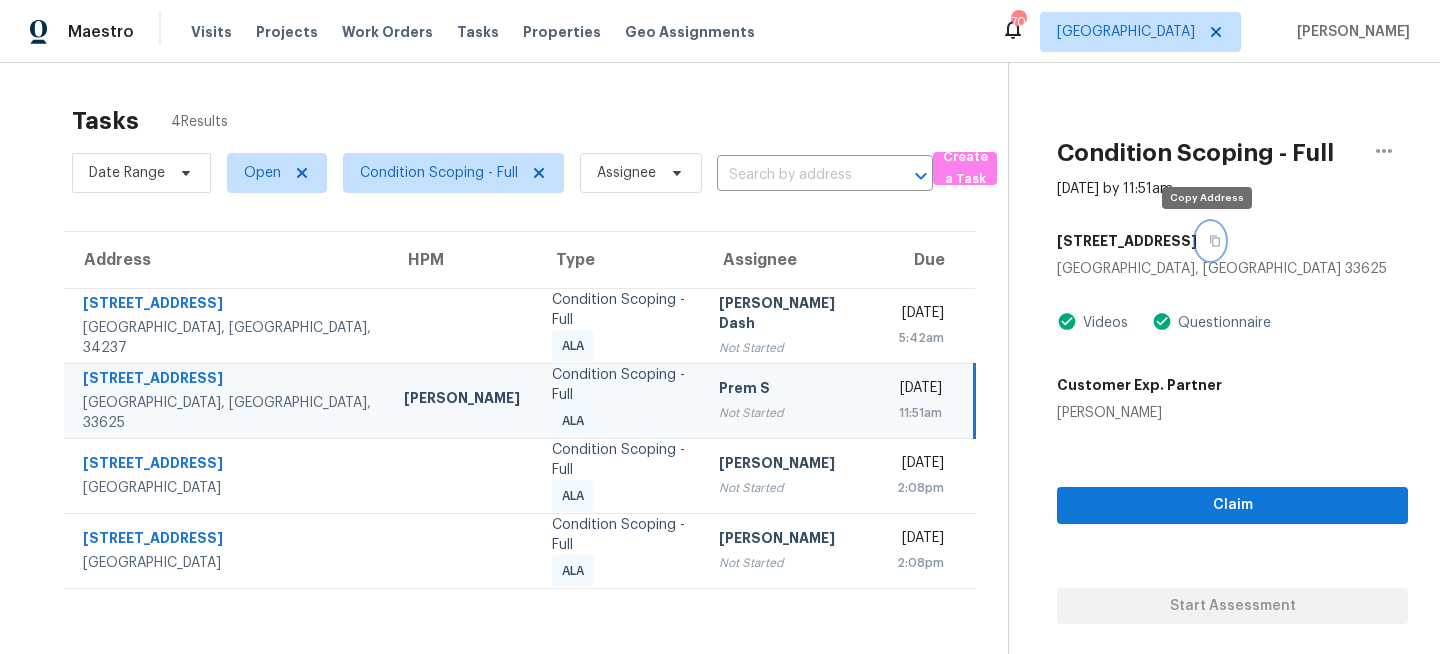 click 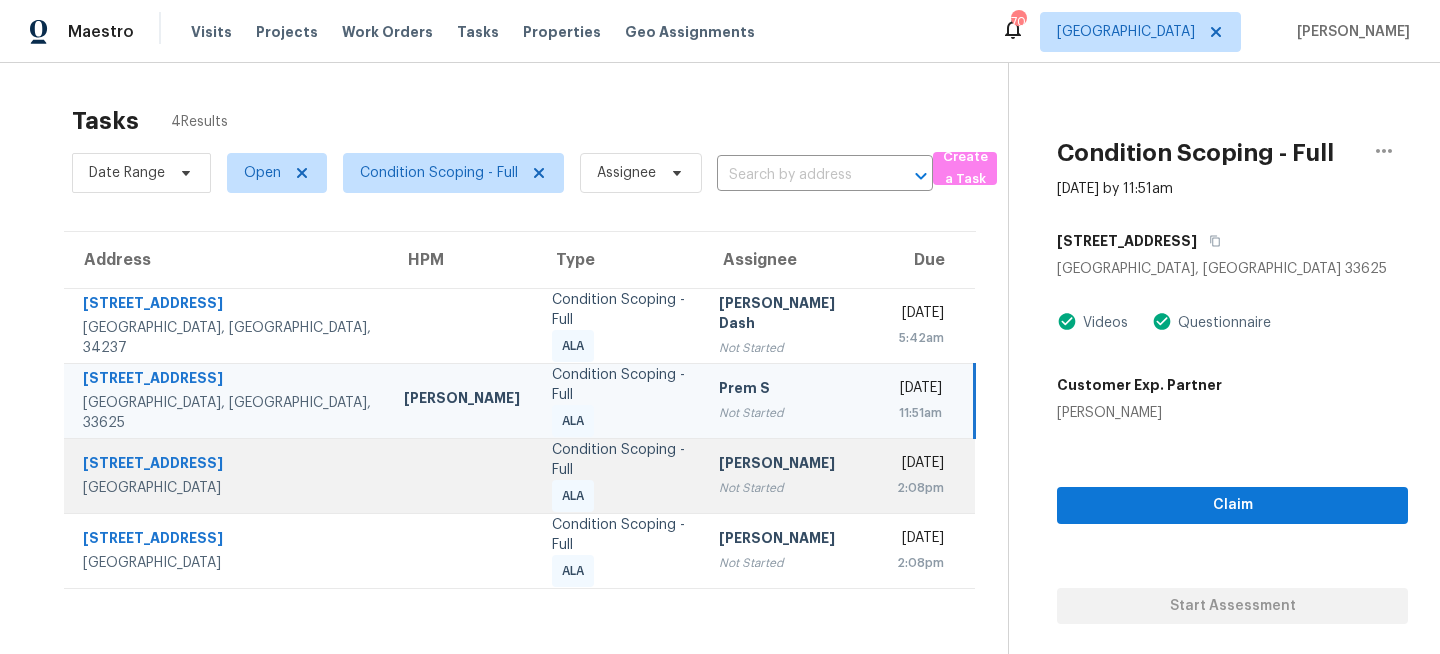 click on "[PERSON_NAME]" at bounding box center [792, 465] 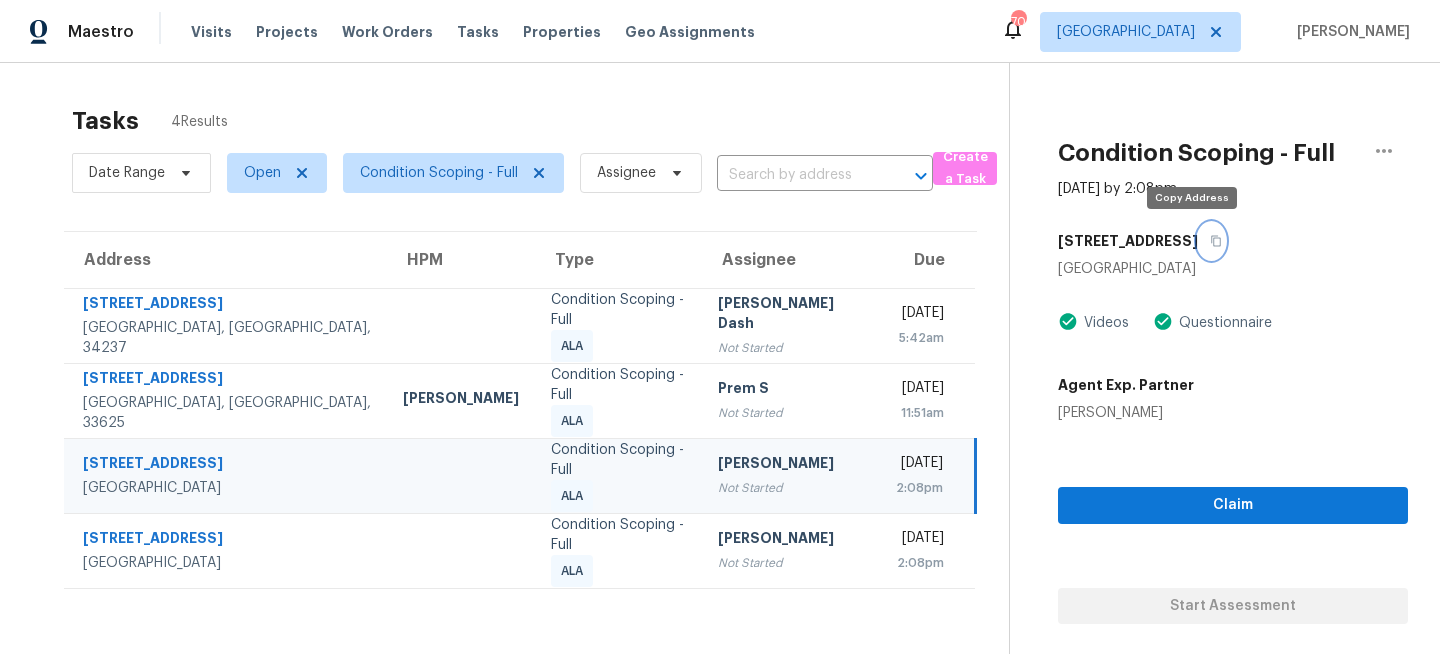 click 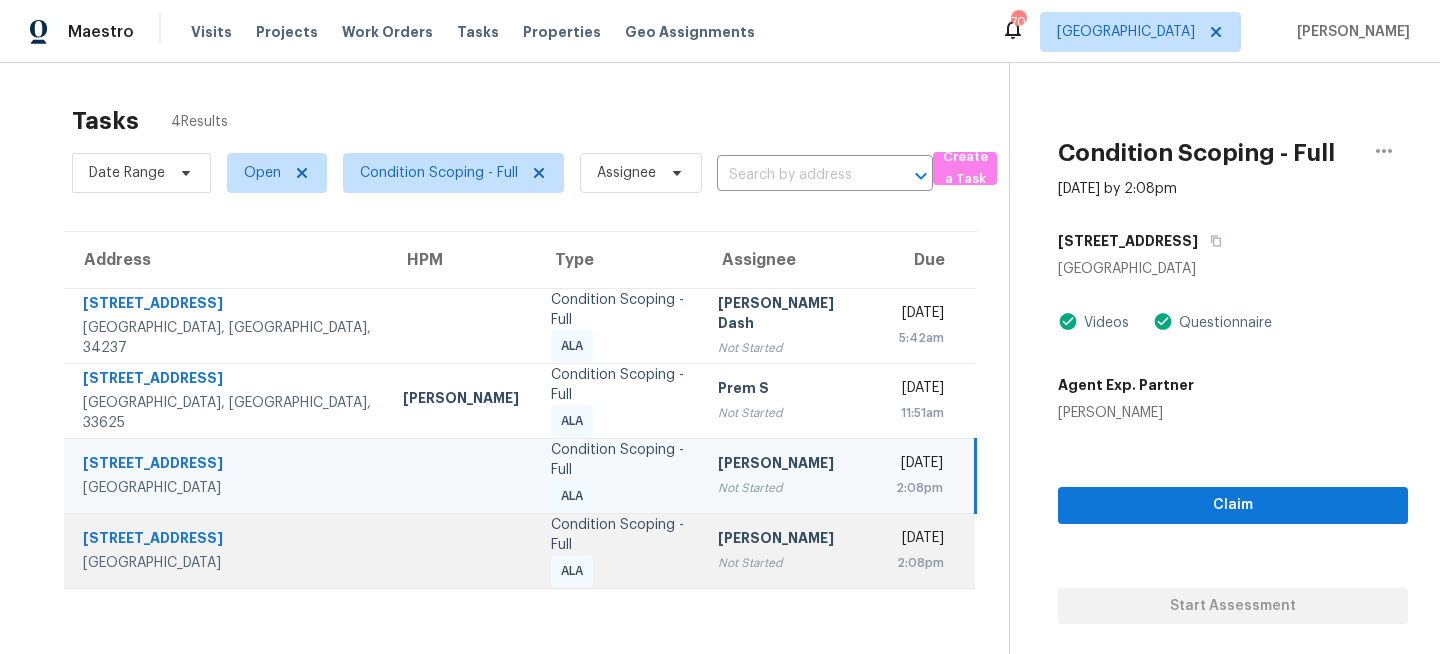 click on "Condition Scoping - Full ALA" at bounding box center (618, 551) 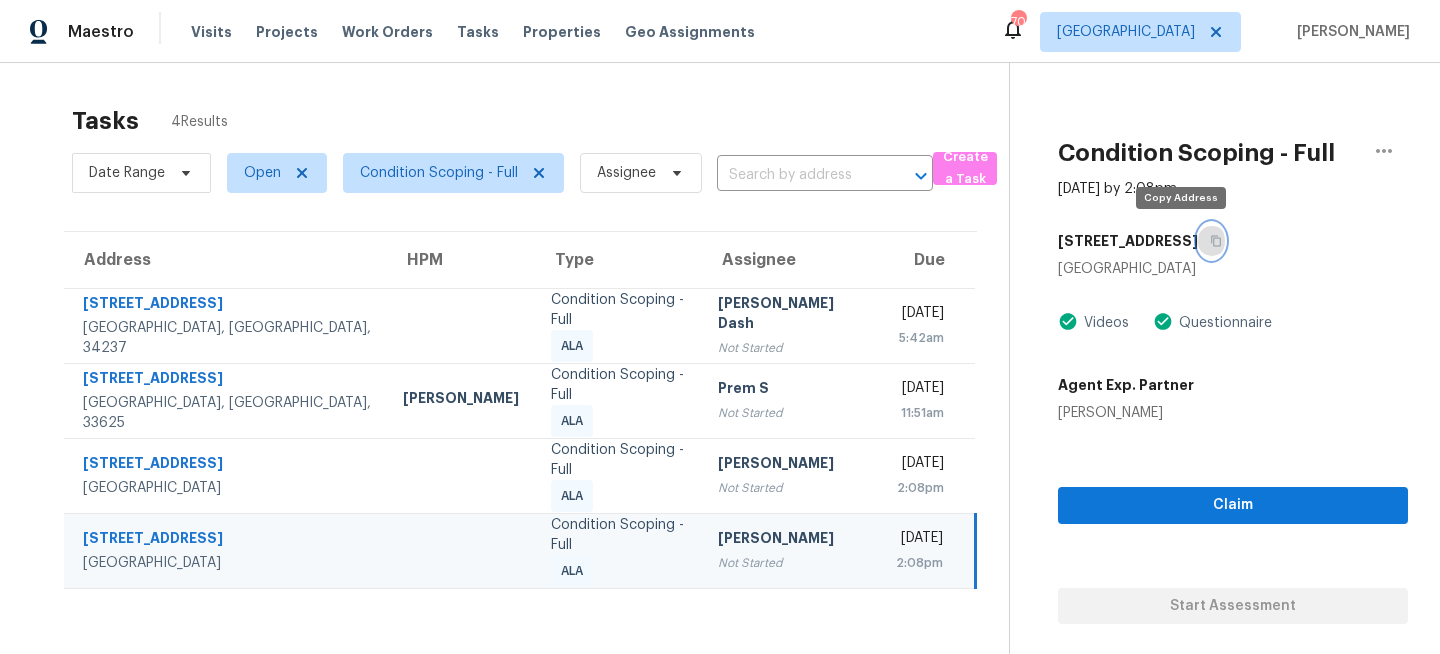 click at bounding box center [1211, 241] 